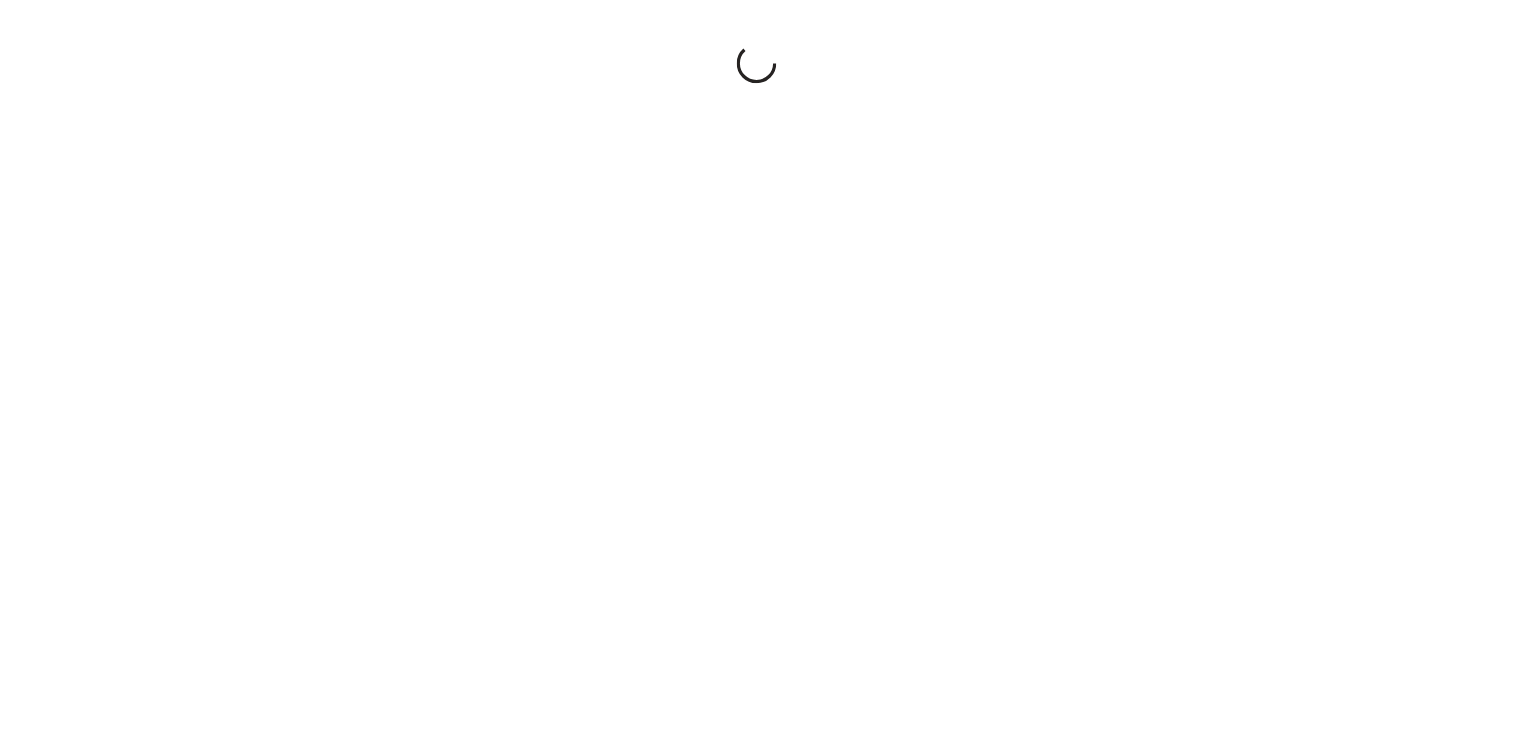 scroll, scrollTop: 0, scrollLeft: 0, axis: both 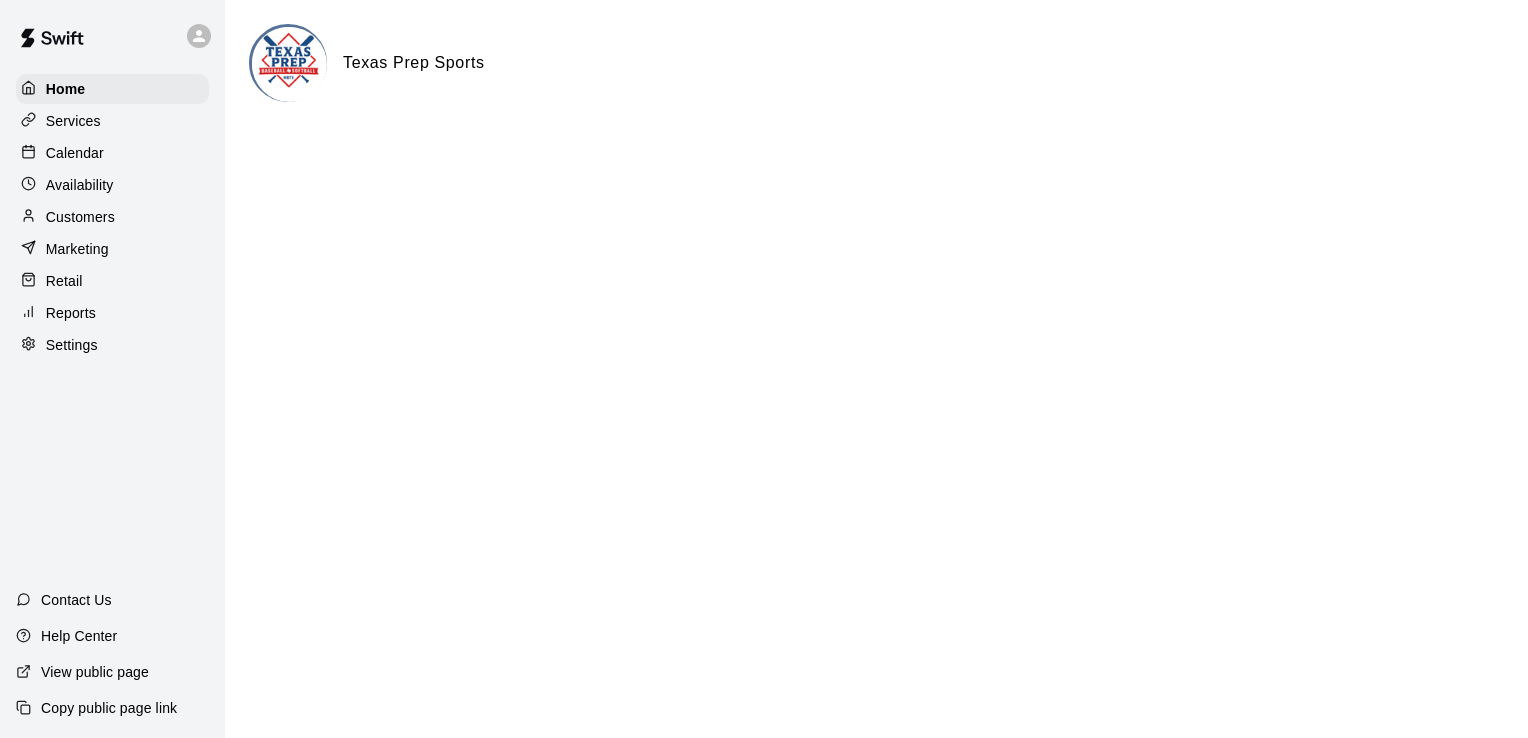 click on "Retail" at bounding box center [64, 281] 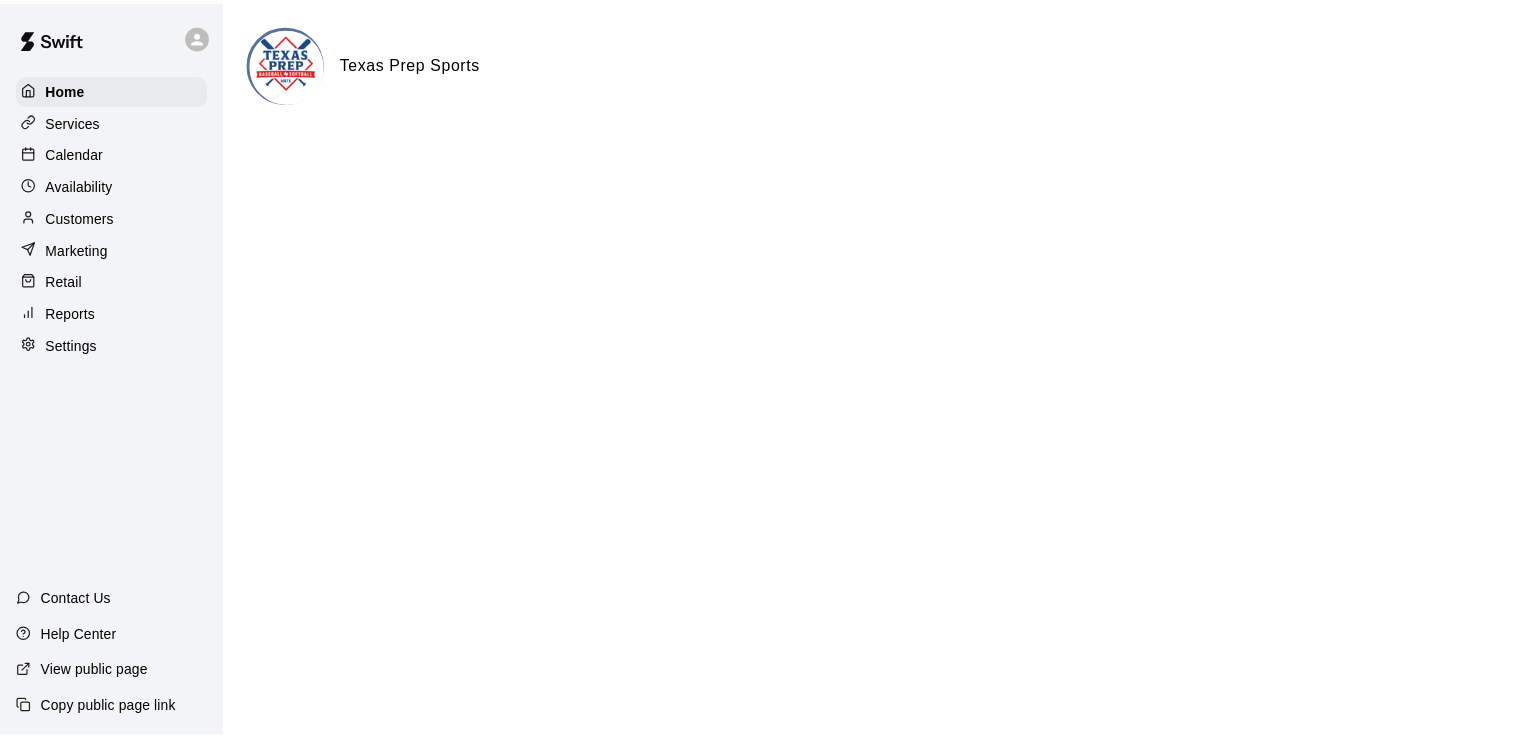 scroll, scrollTop: 185, scrollLeft: 0, axis: vertical 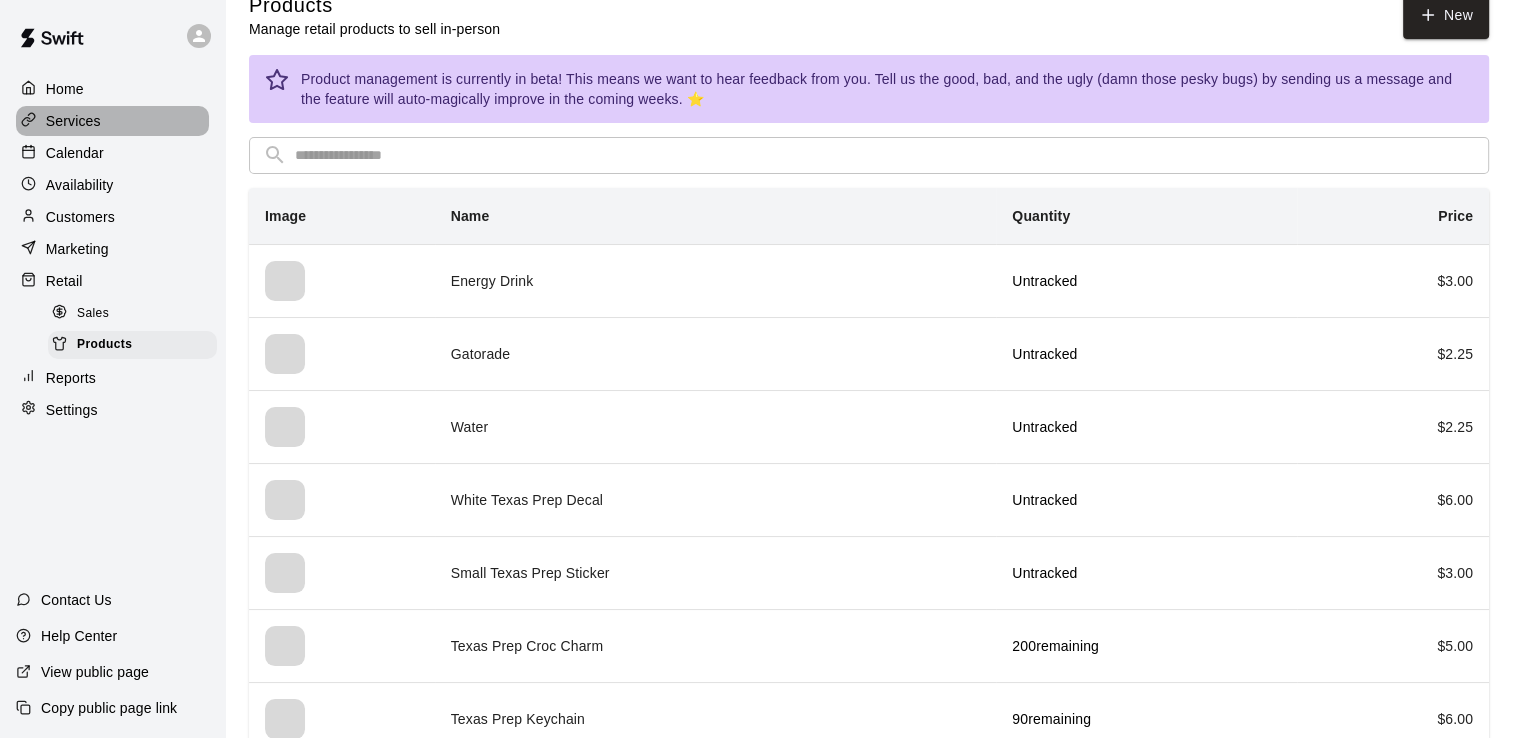click on "Services" at bounding box center (73, 121) 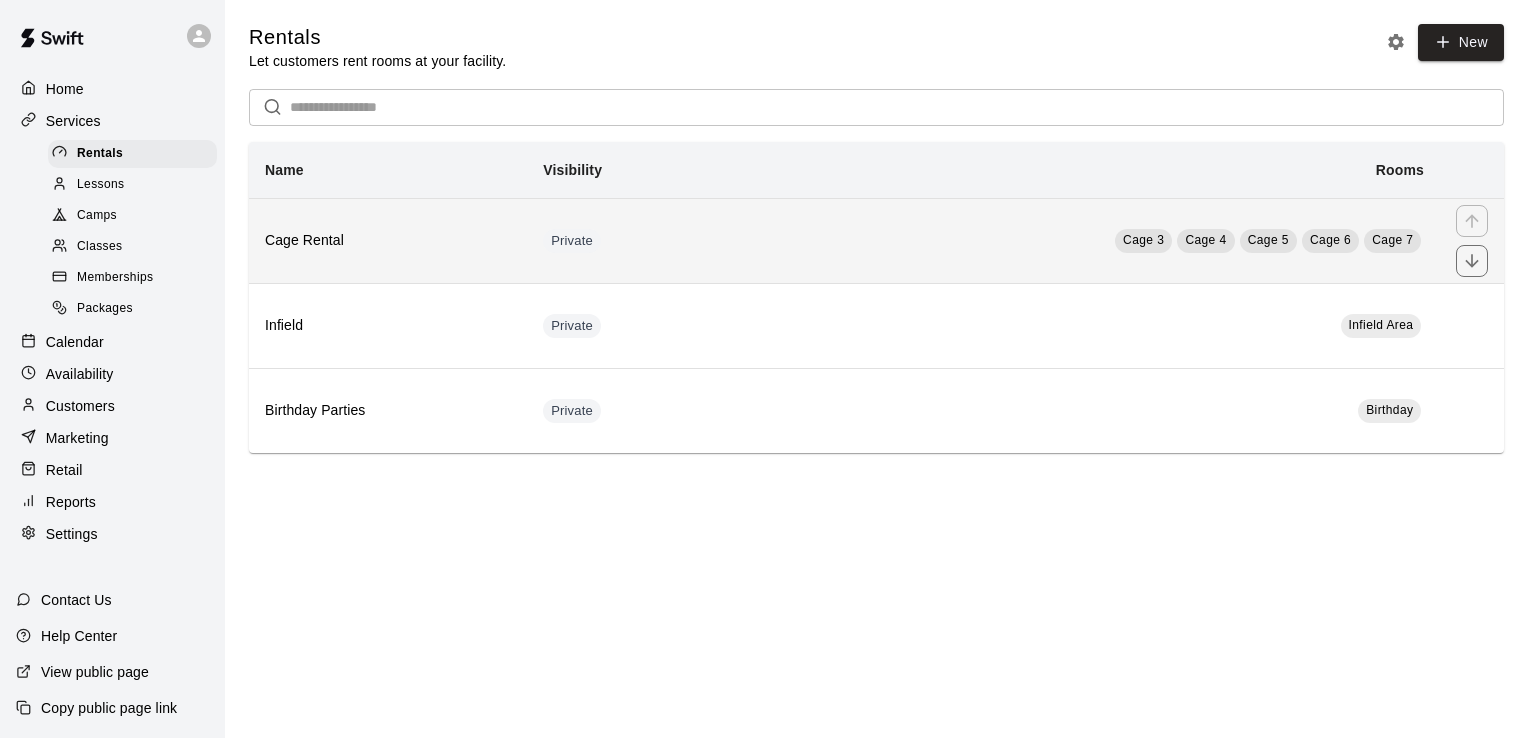 click on "Cage Rental" at bounding box center (388, 241) 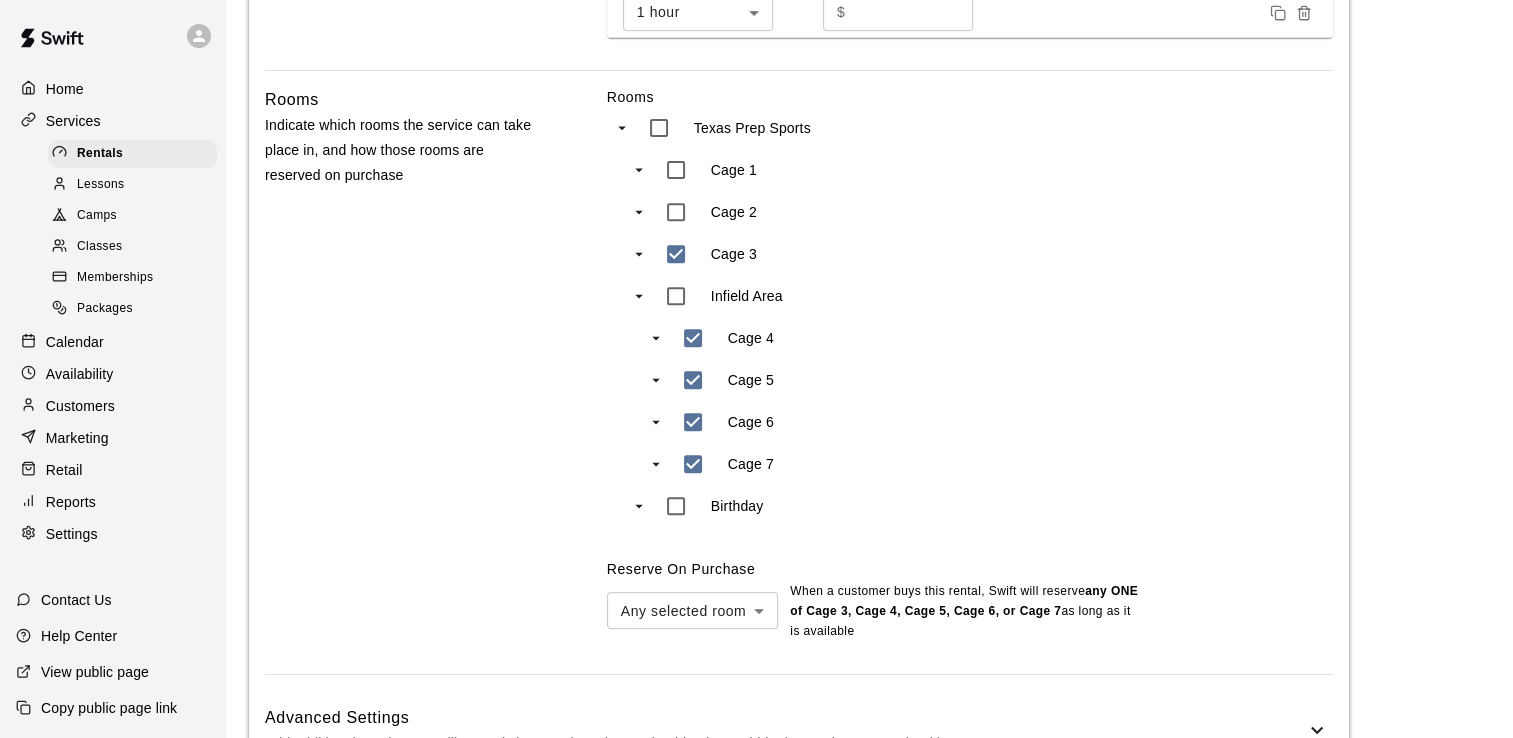 scroll, scrollTop: 884, scrollLeft: 0, axis: vertical 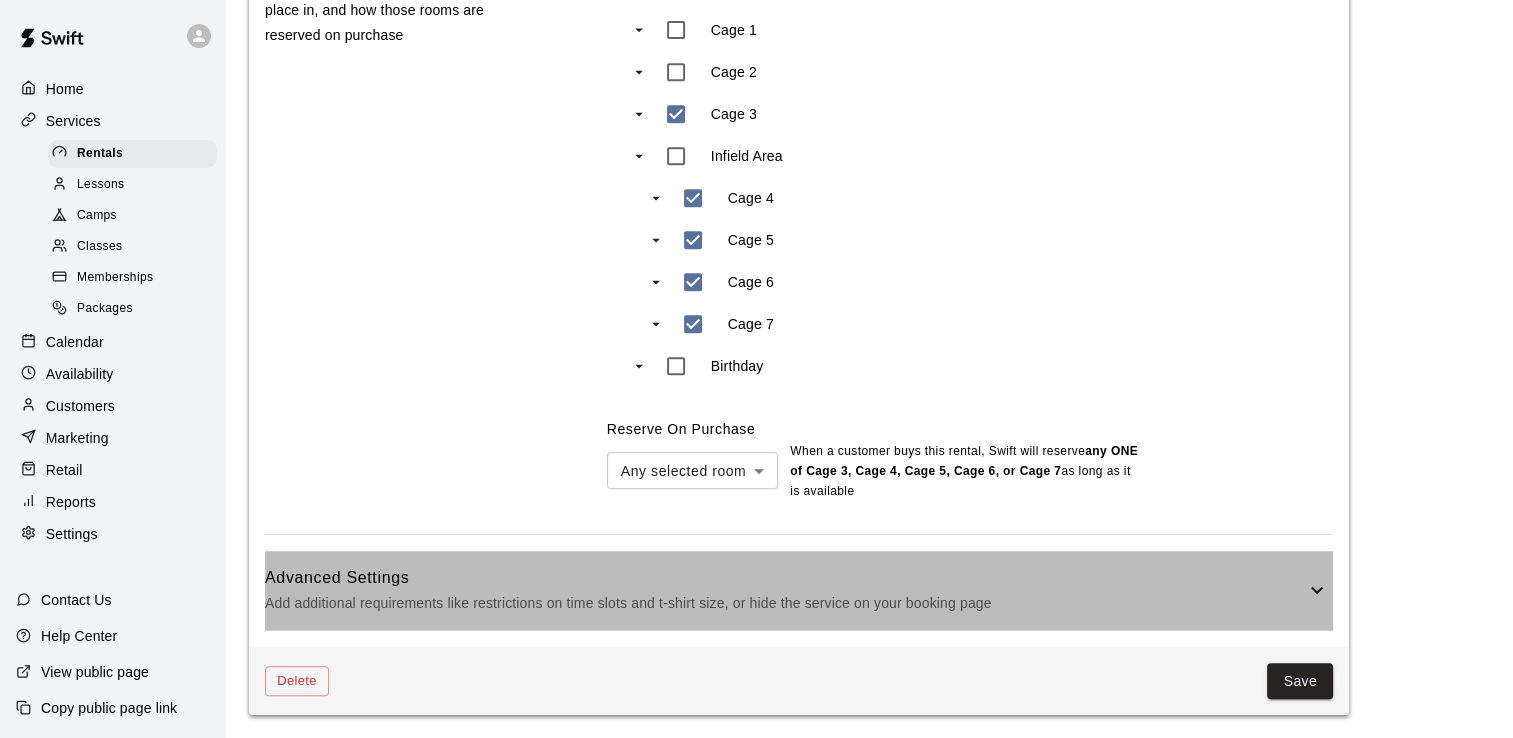 click 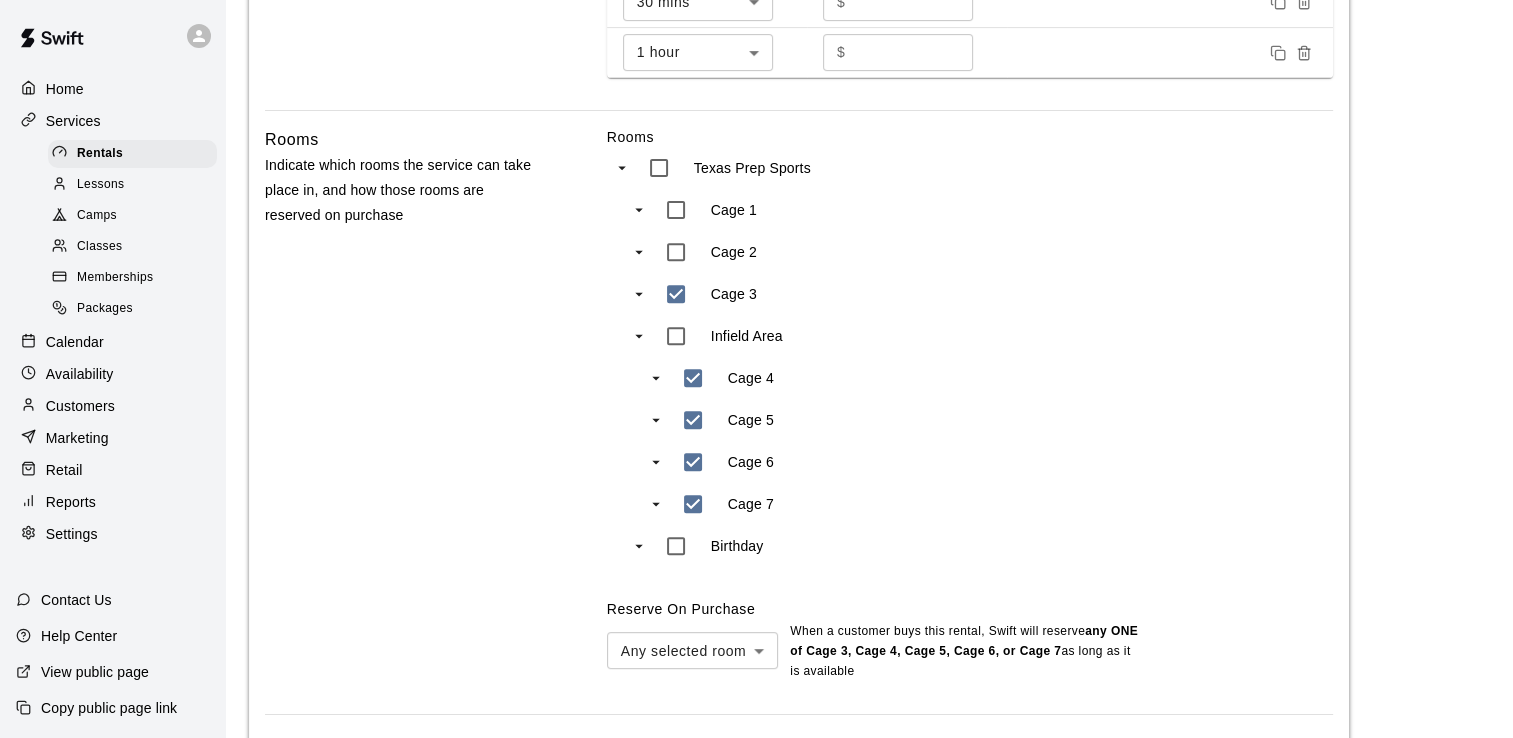 scroll, scrollTop: 696, scrollLeft: 0, axis: vertical 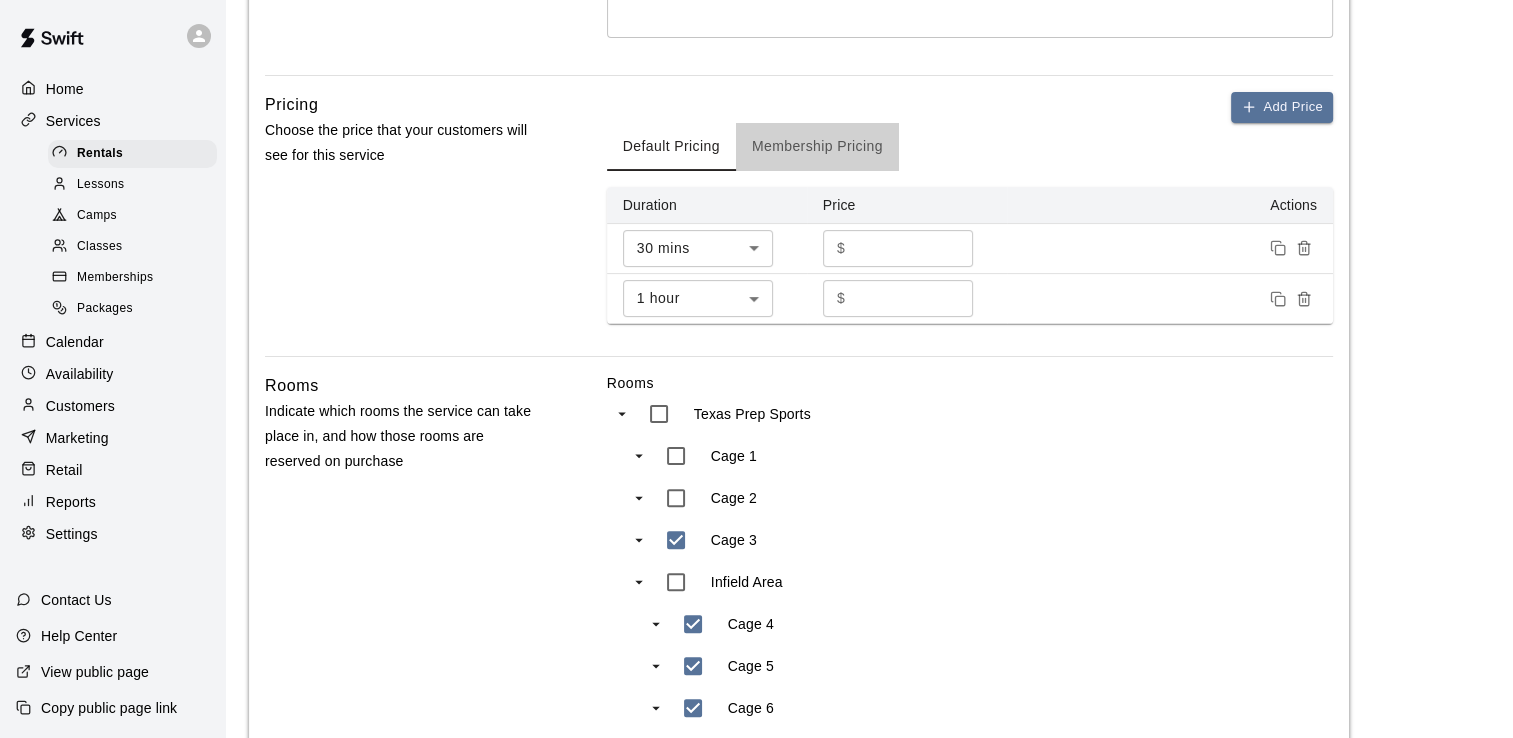 click on "Membership Pricing" at bounding box center [817, 147] 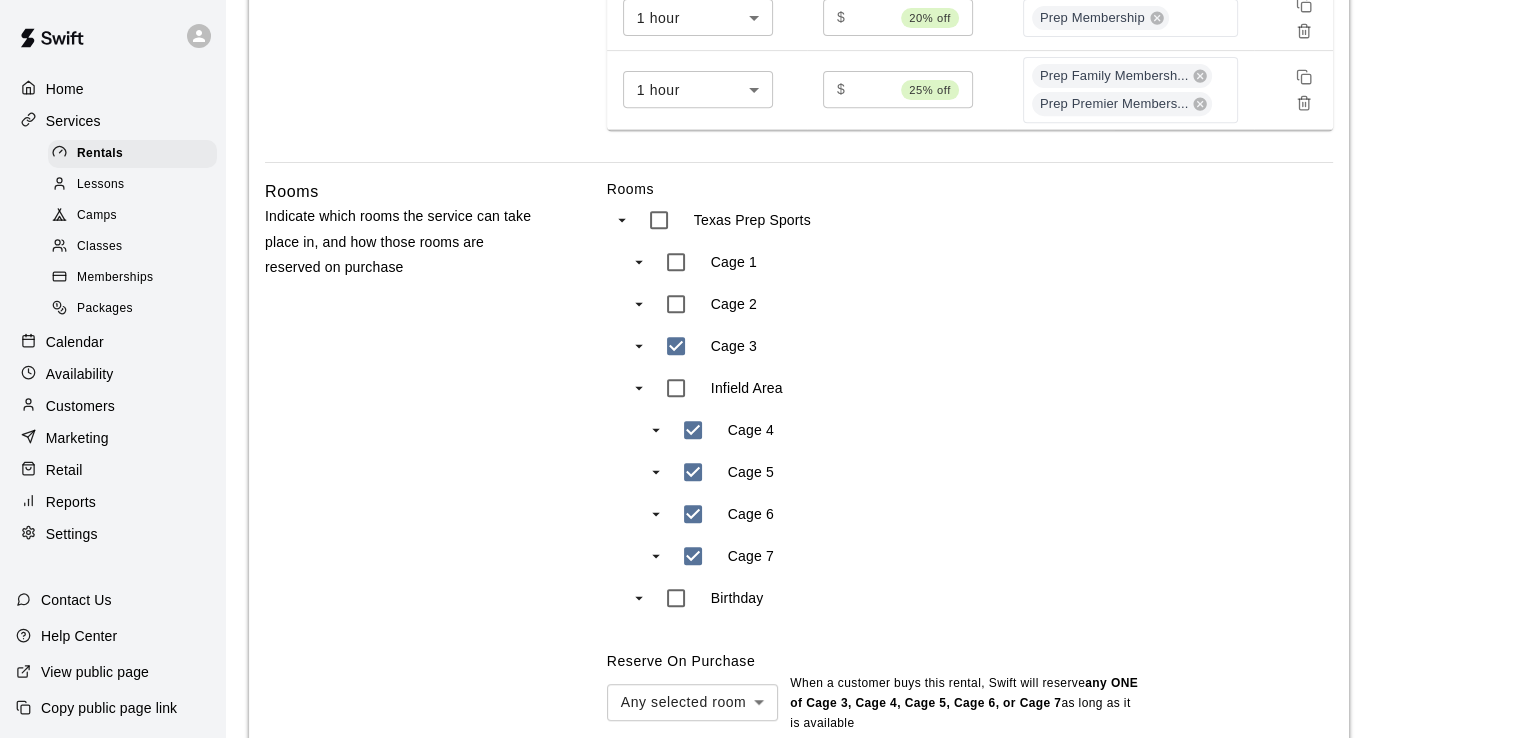 scroll, scrollTop: 844, scrollLeft: 0, axis: vertical 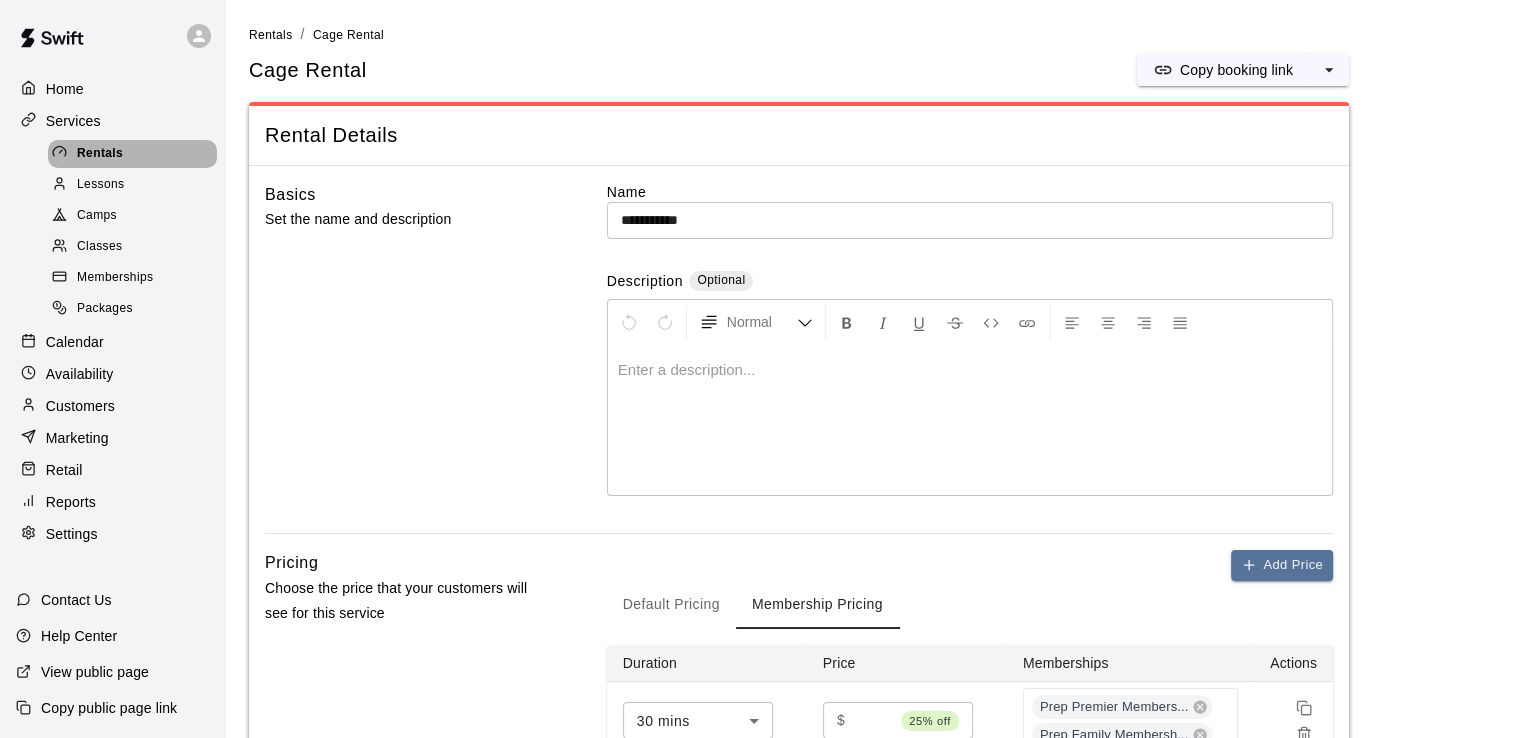 click on "Rentals" at bounding box center (100, 154) 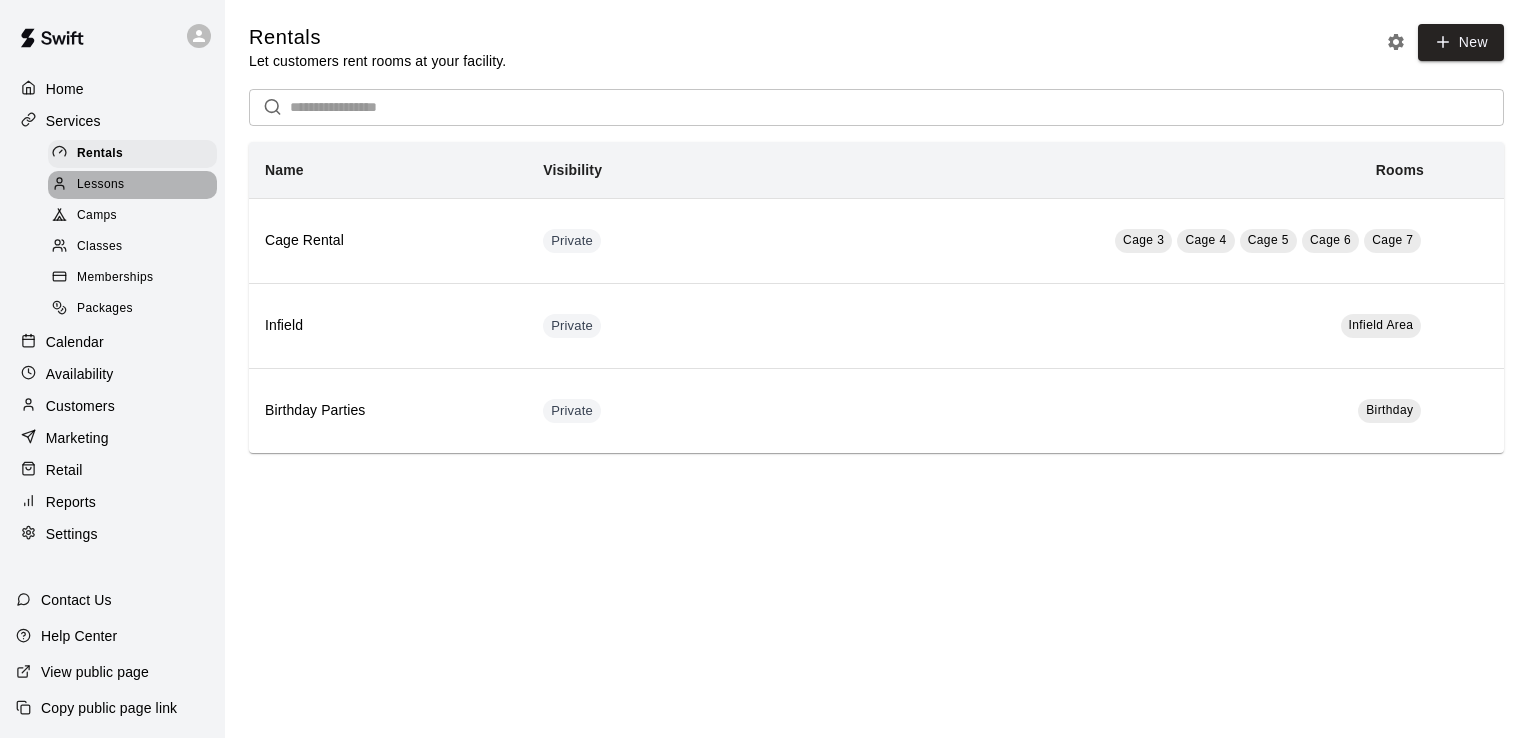 click on "Lessons" at bounding box center [101, 185] 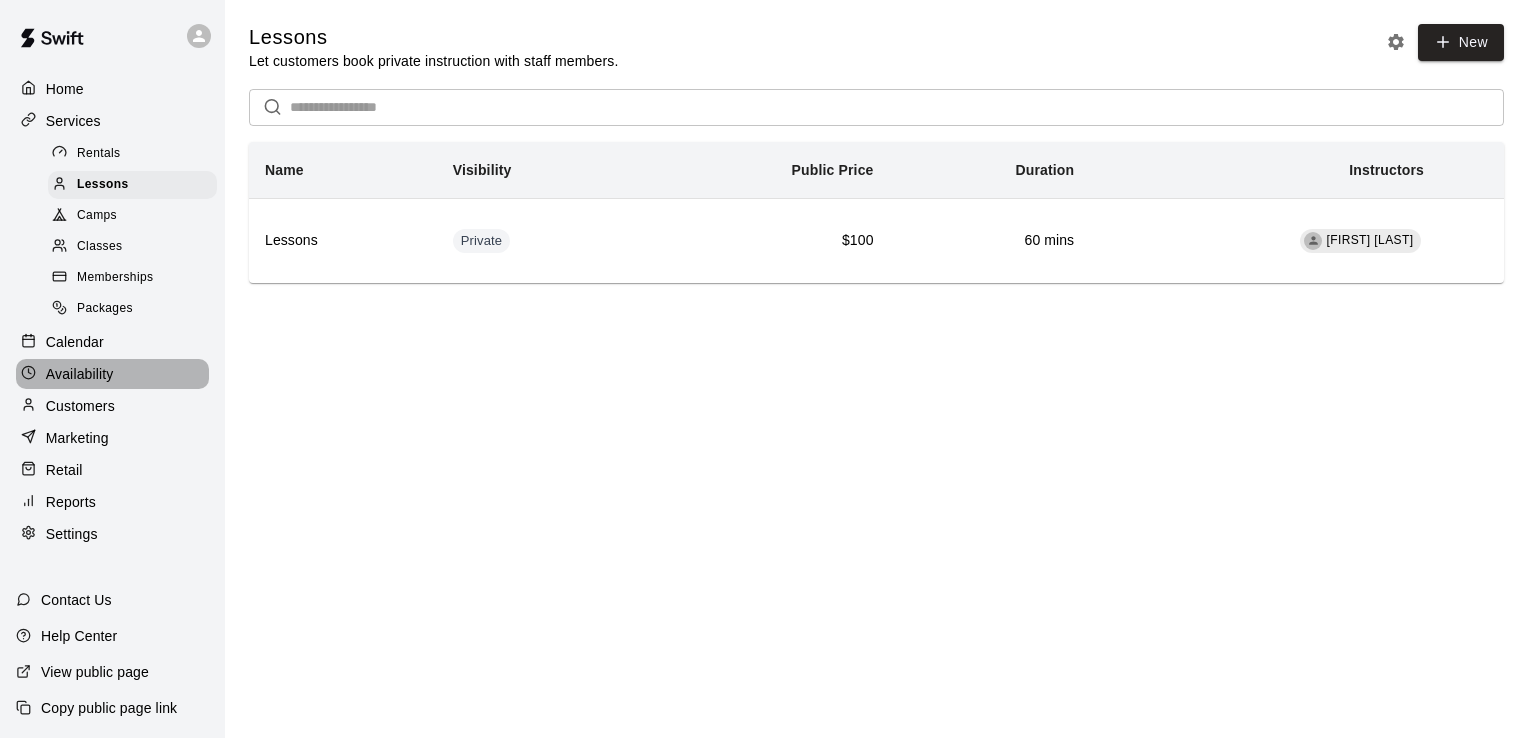 click on "Availability" at bounding box center (80, 374) 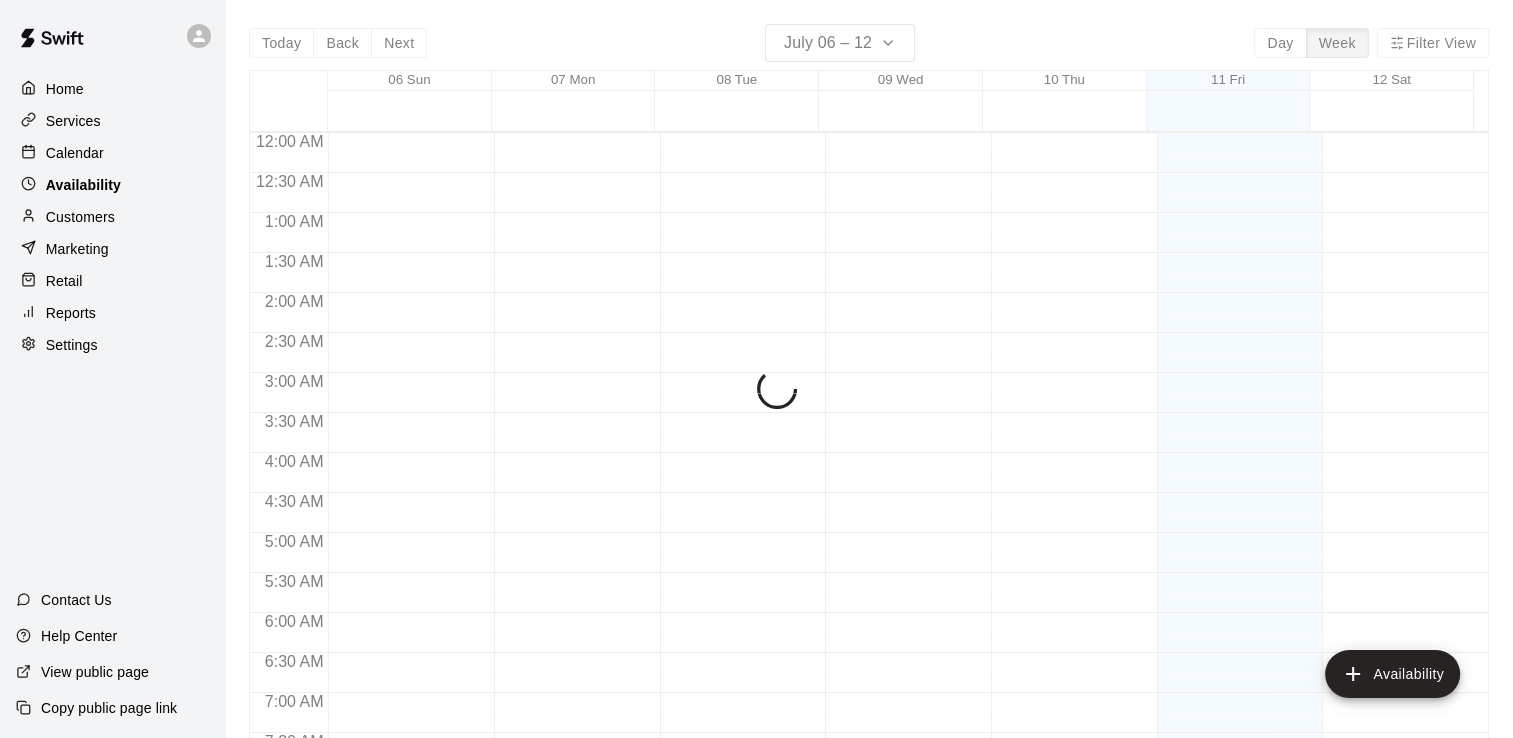 scroll, scrollTop: 1290, scrollLeft: 0, axis: vertical 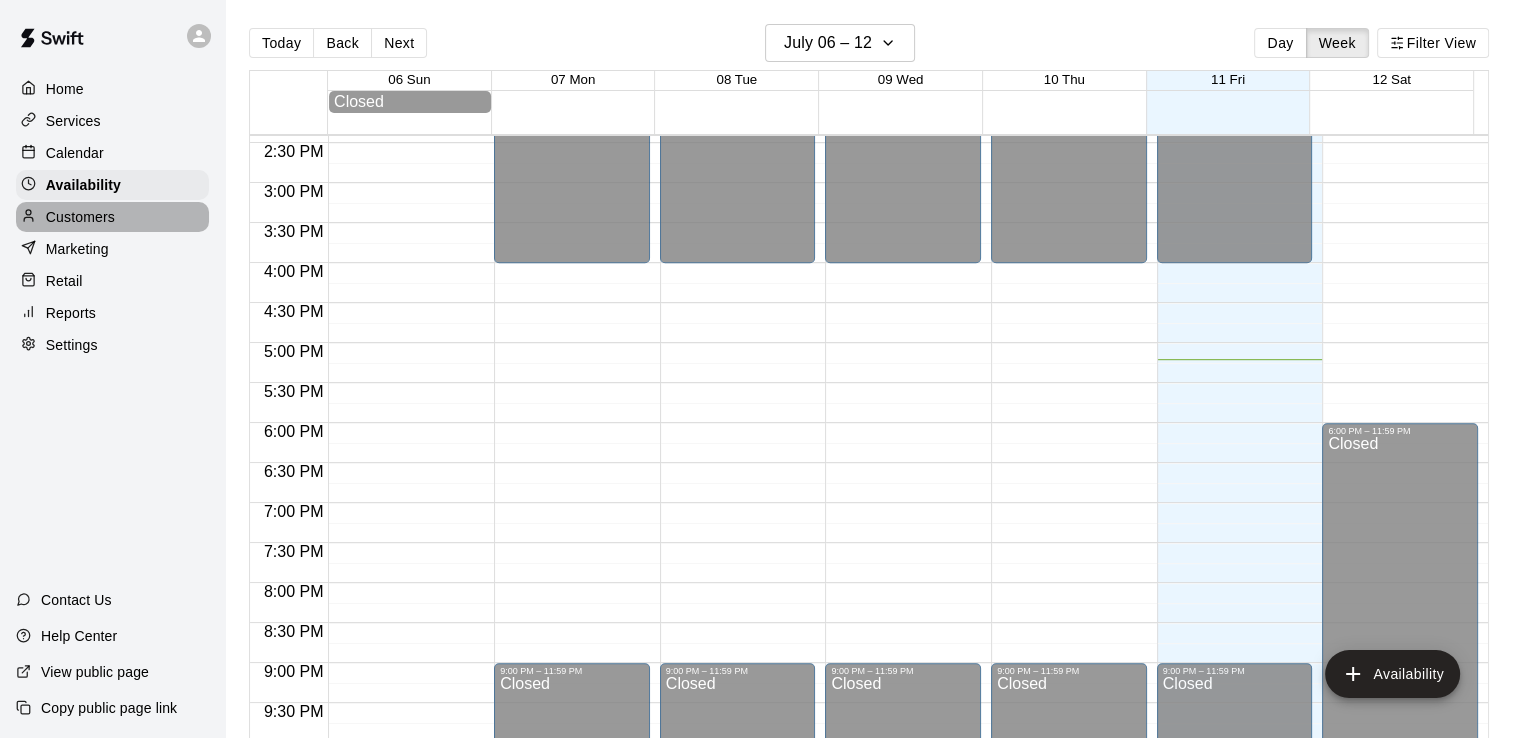 click on "Customers" at bounding box center [80, 217] 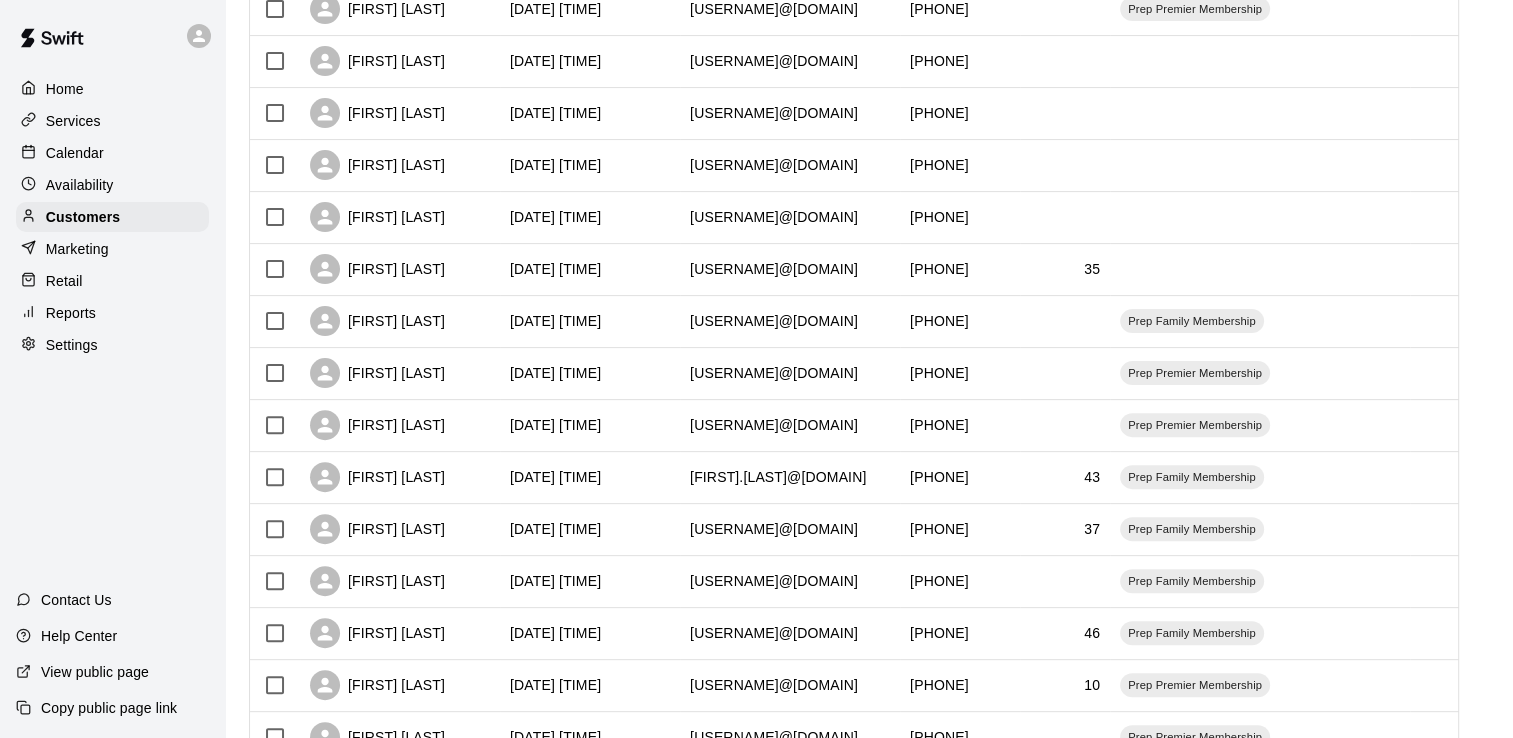 scroll, scrollTop: 0, scrollLeft: 0, axis: both 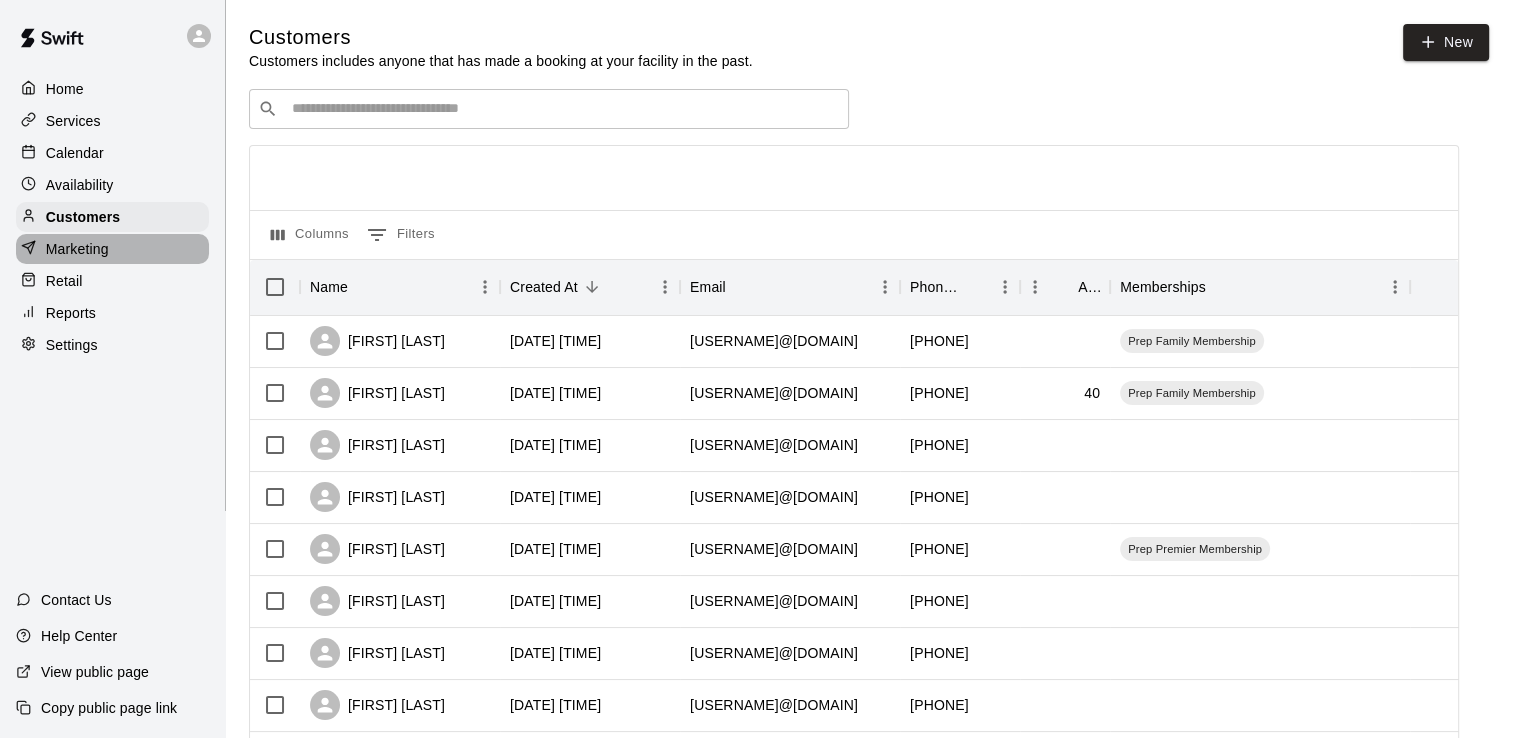click on "Marketing" at bounding box center [77, 249] 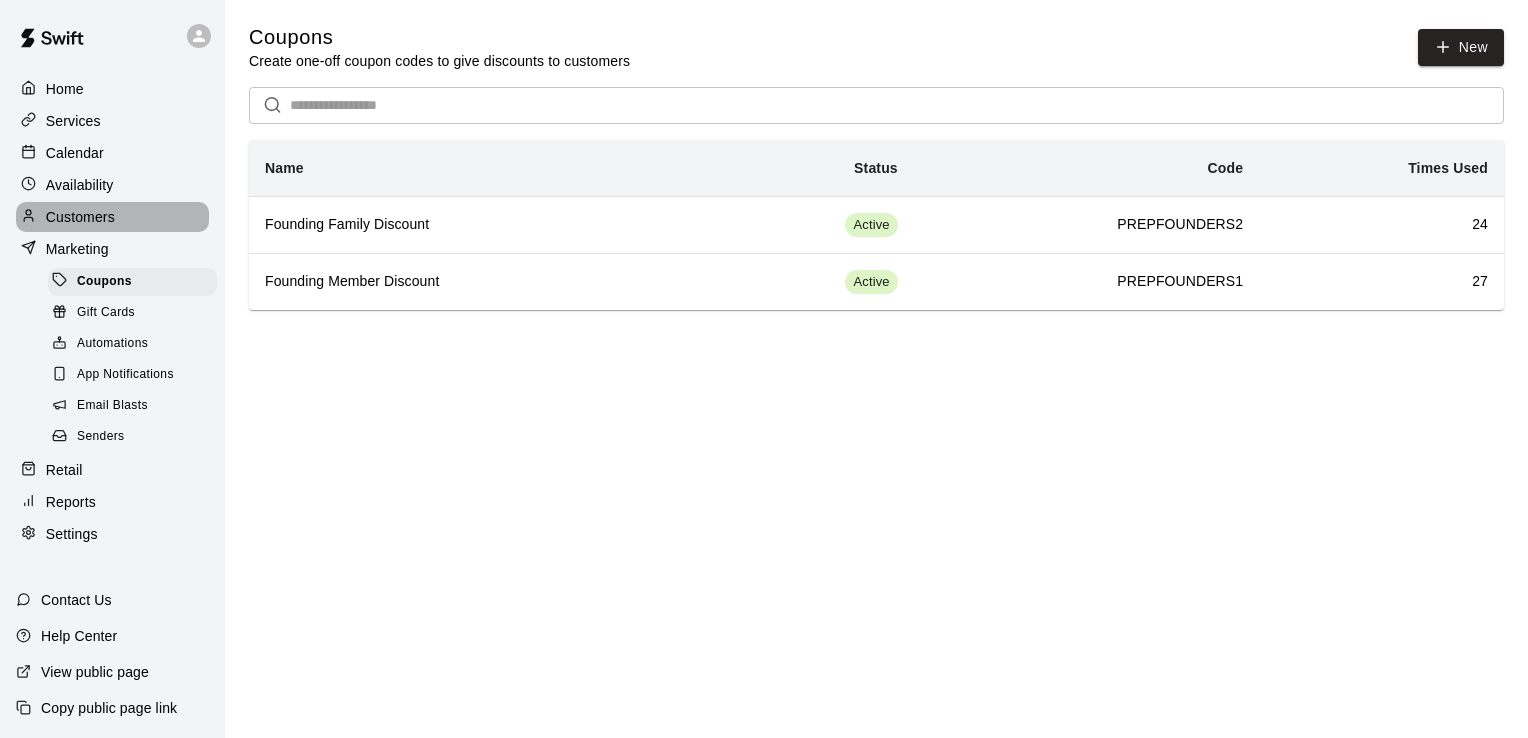 click on "Customers" at bounding box center [80, 217] 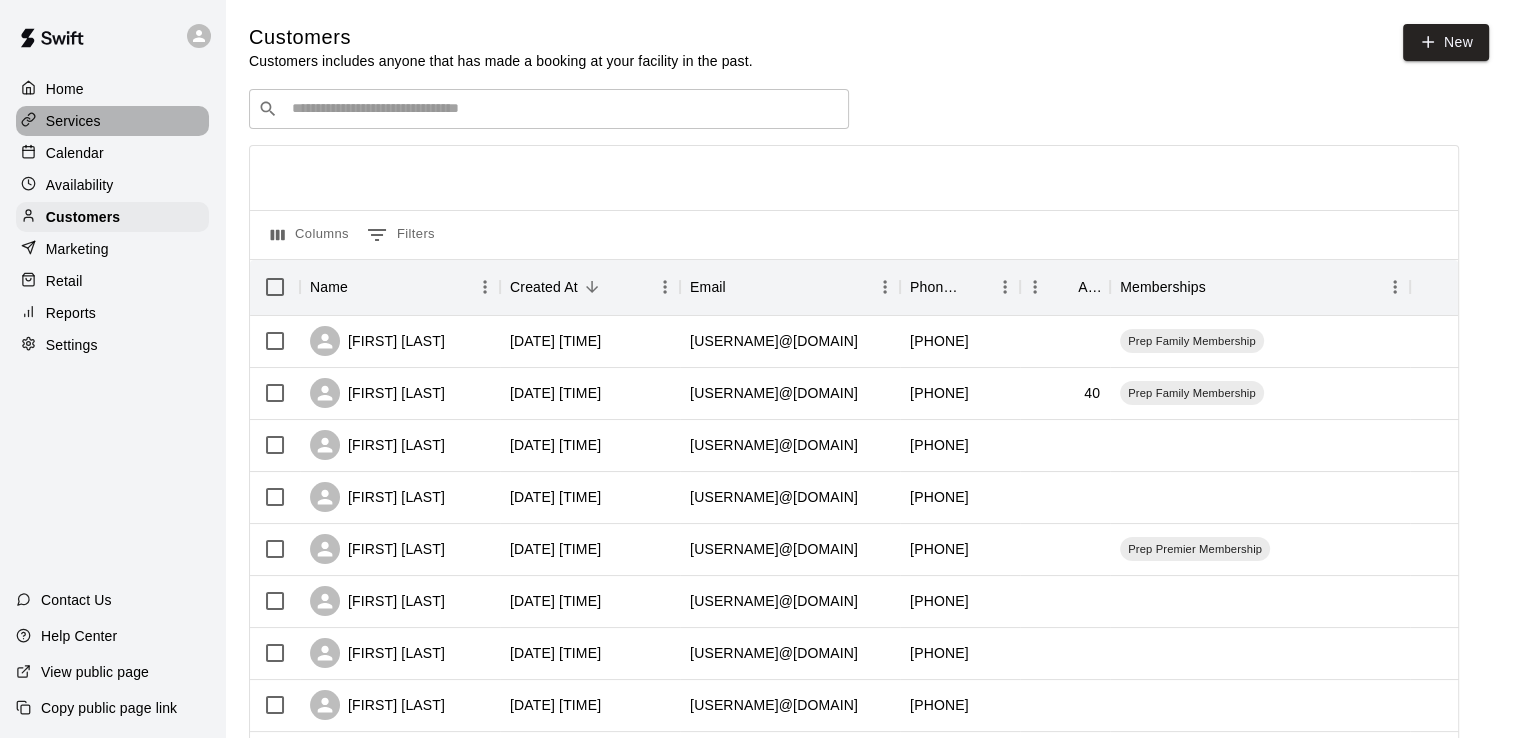 click on "Services" at bounding box center (73, 121) 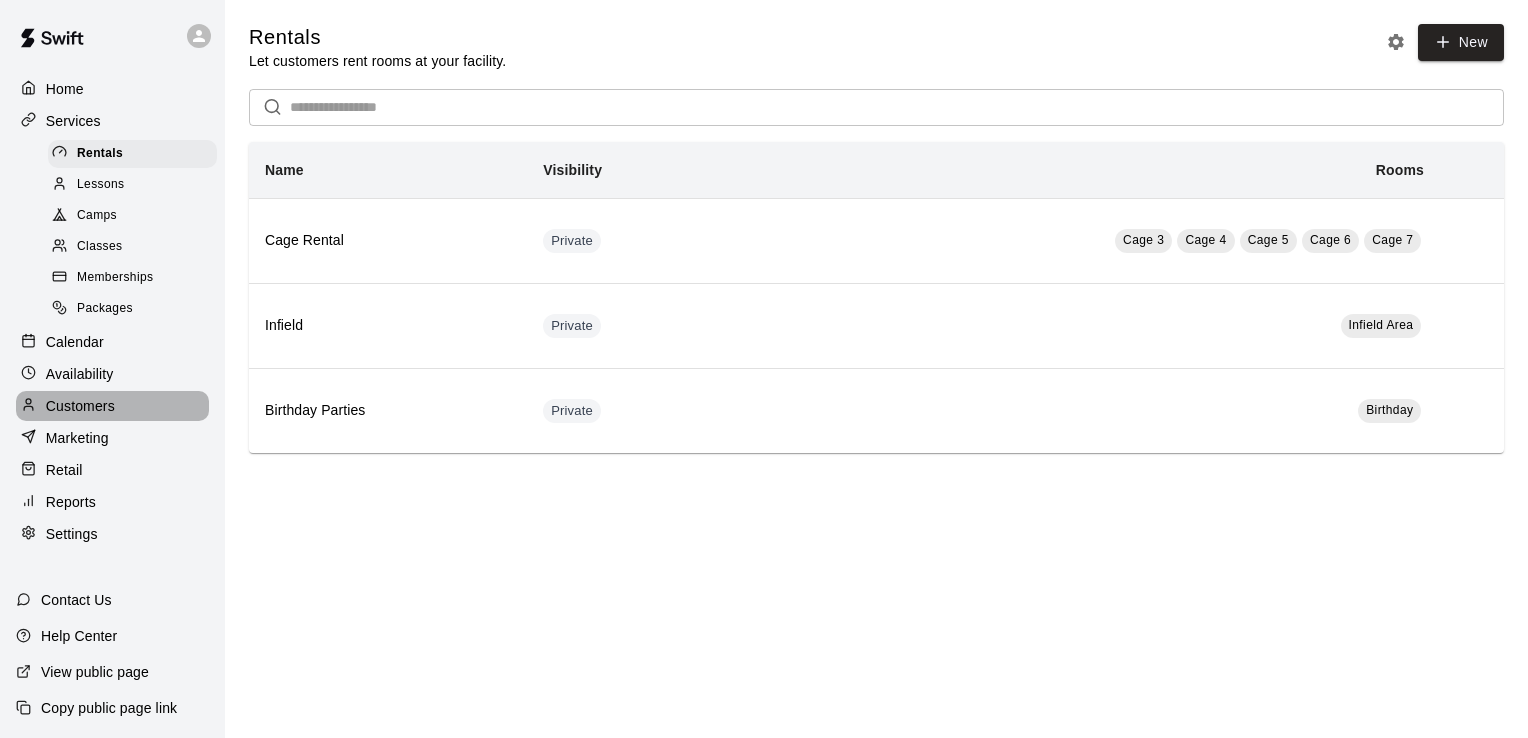 click on "Customers" at bounding box center (112, 406) 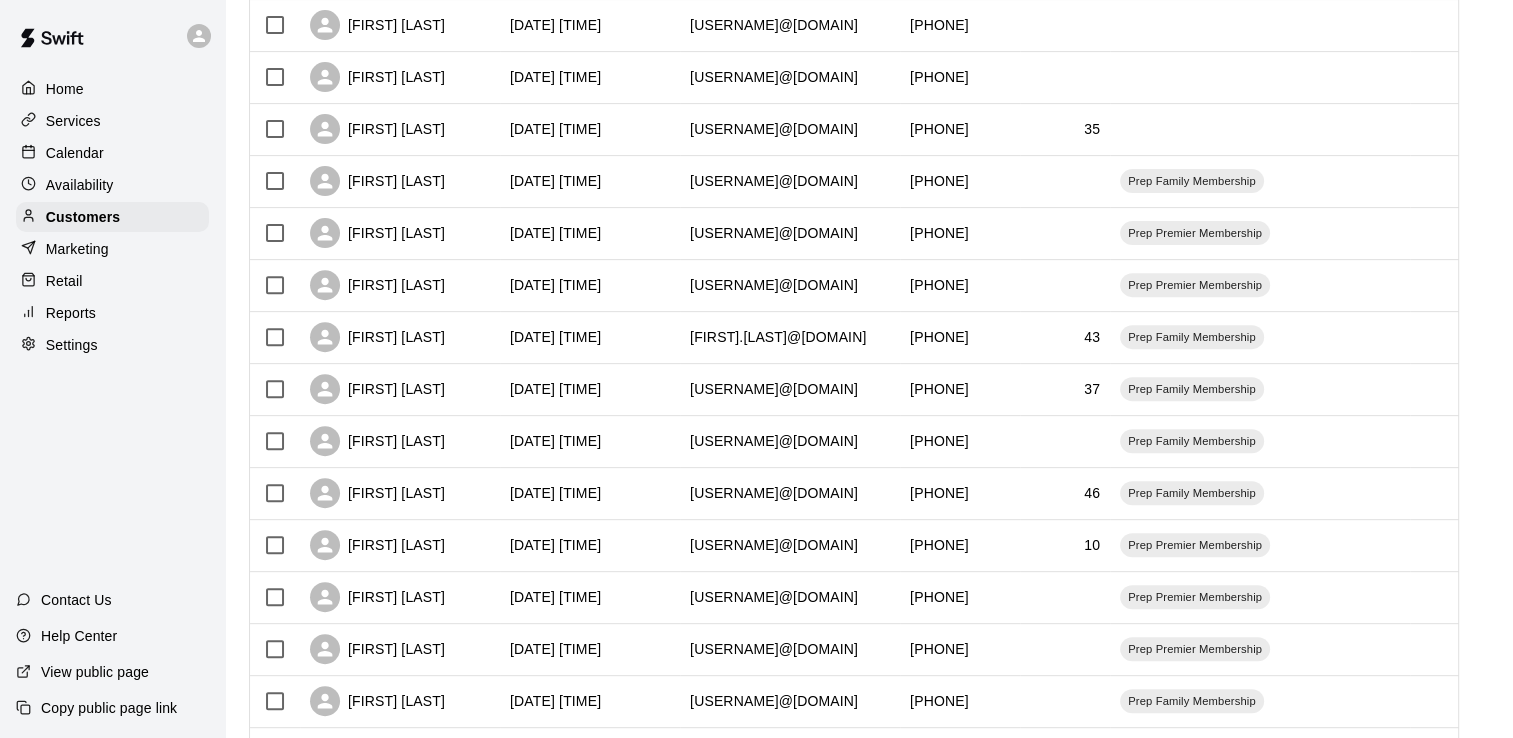 scroll, scrollTop: 989, scrollLeft: 0, axis: vertical 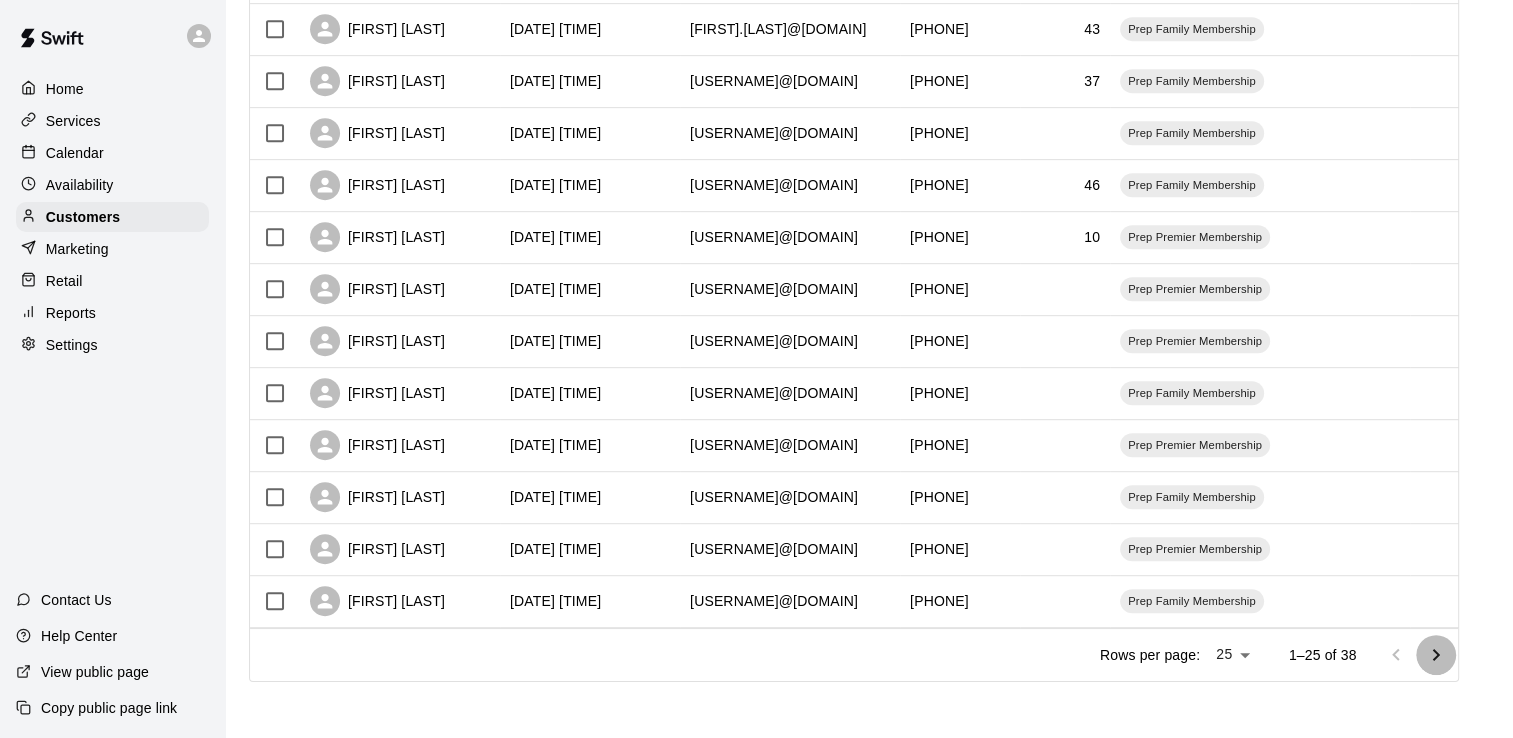 click 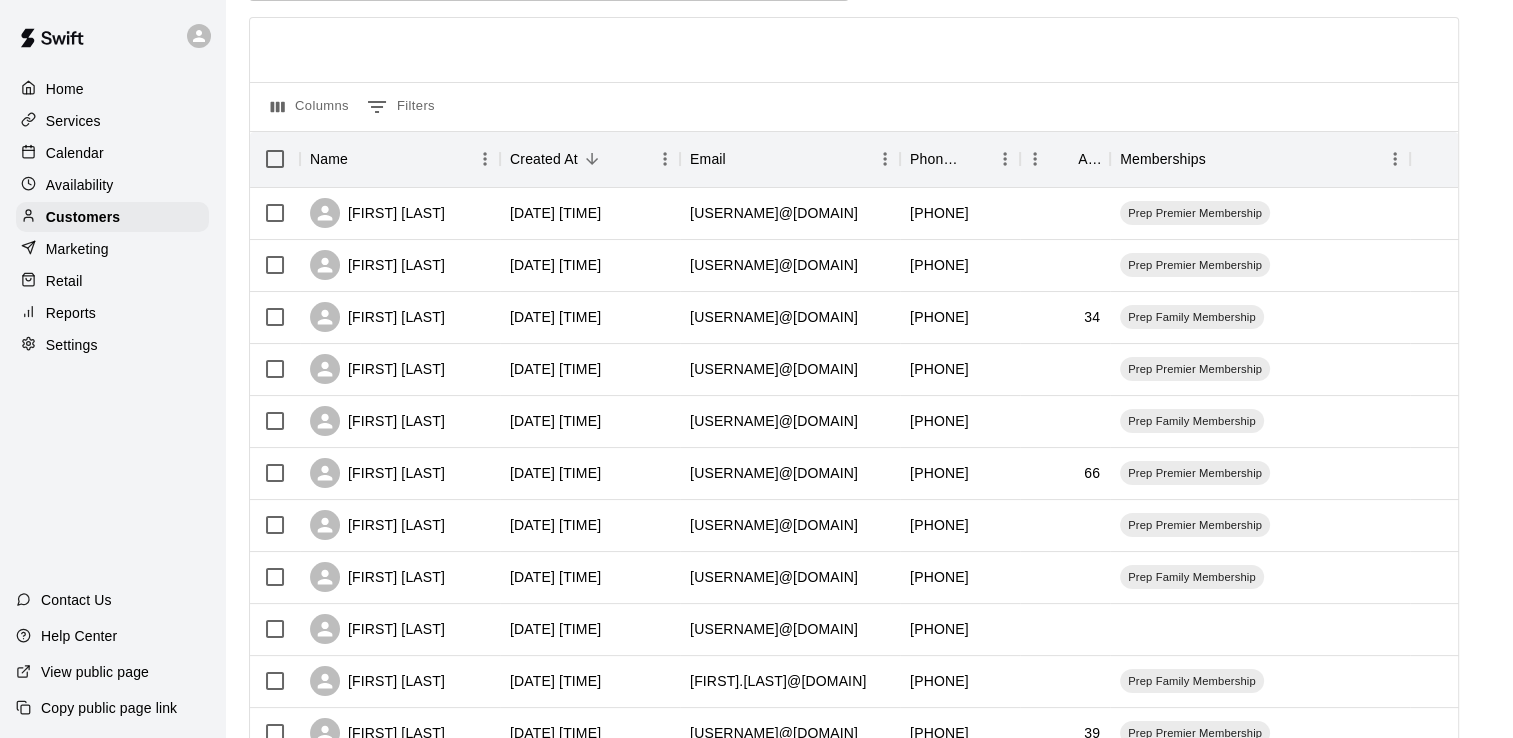 scroll, scrollTop: 365, scrollLeft: 0, axis: vertical 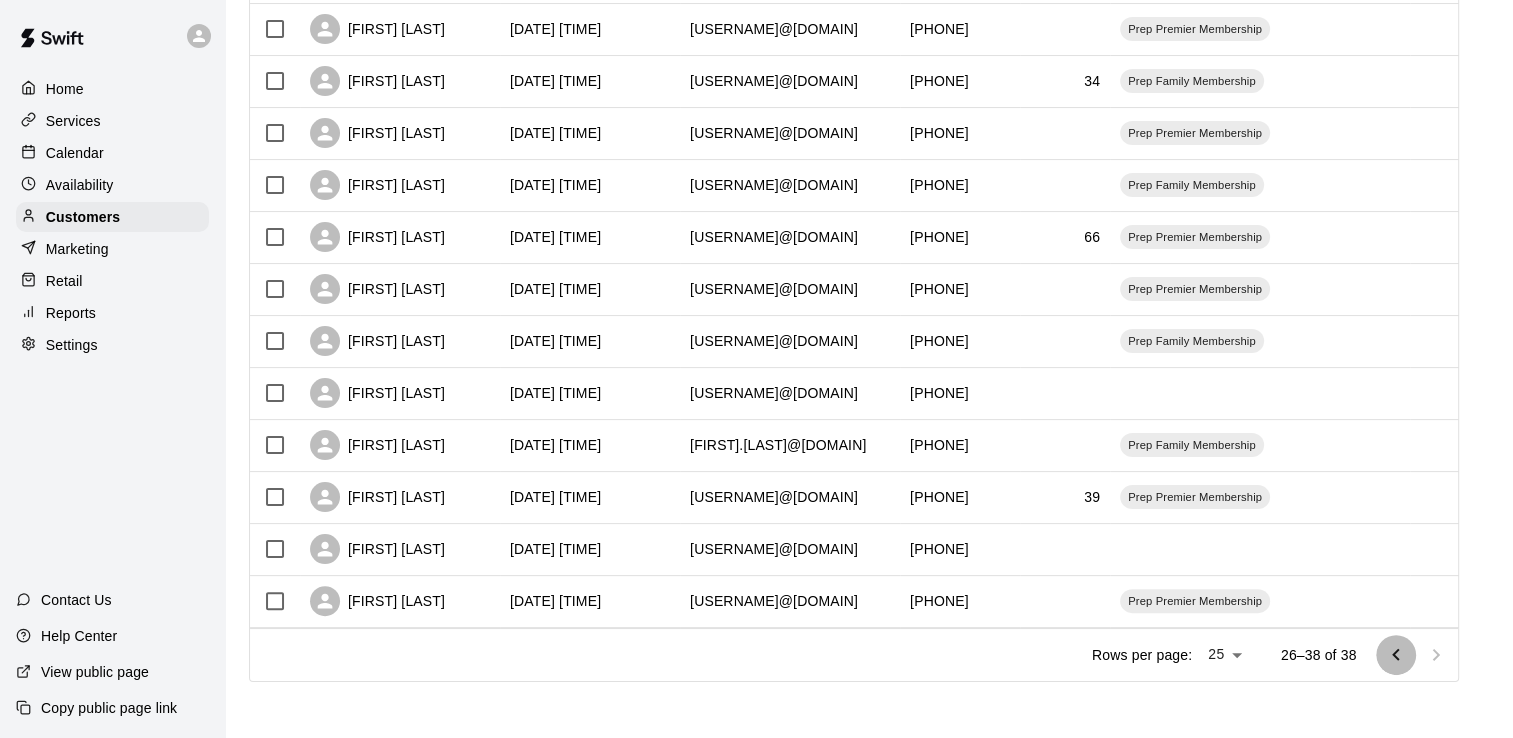 click 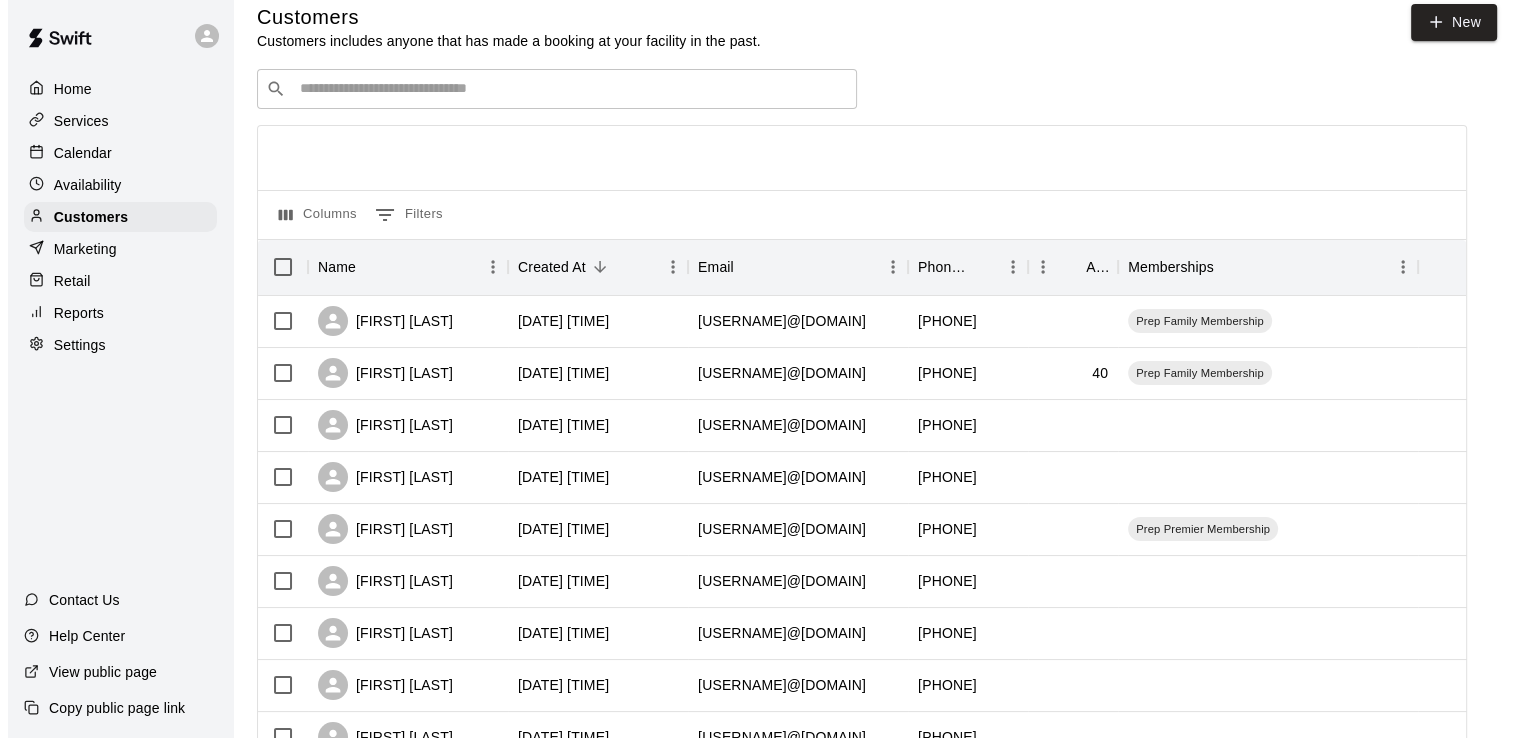 scroll, scrollTop: 0, scrollLeft: 0, axis: both 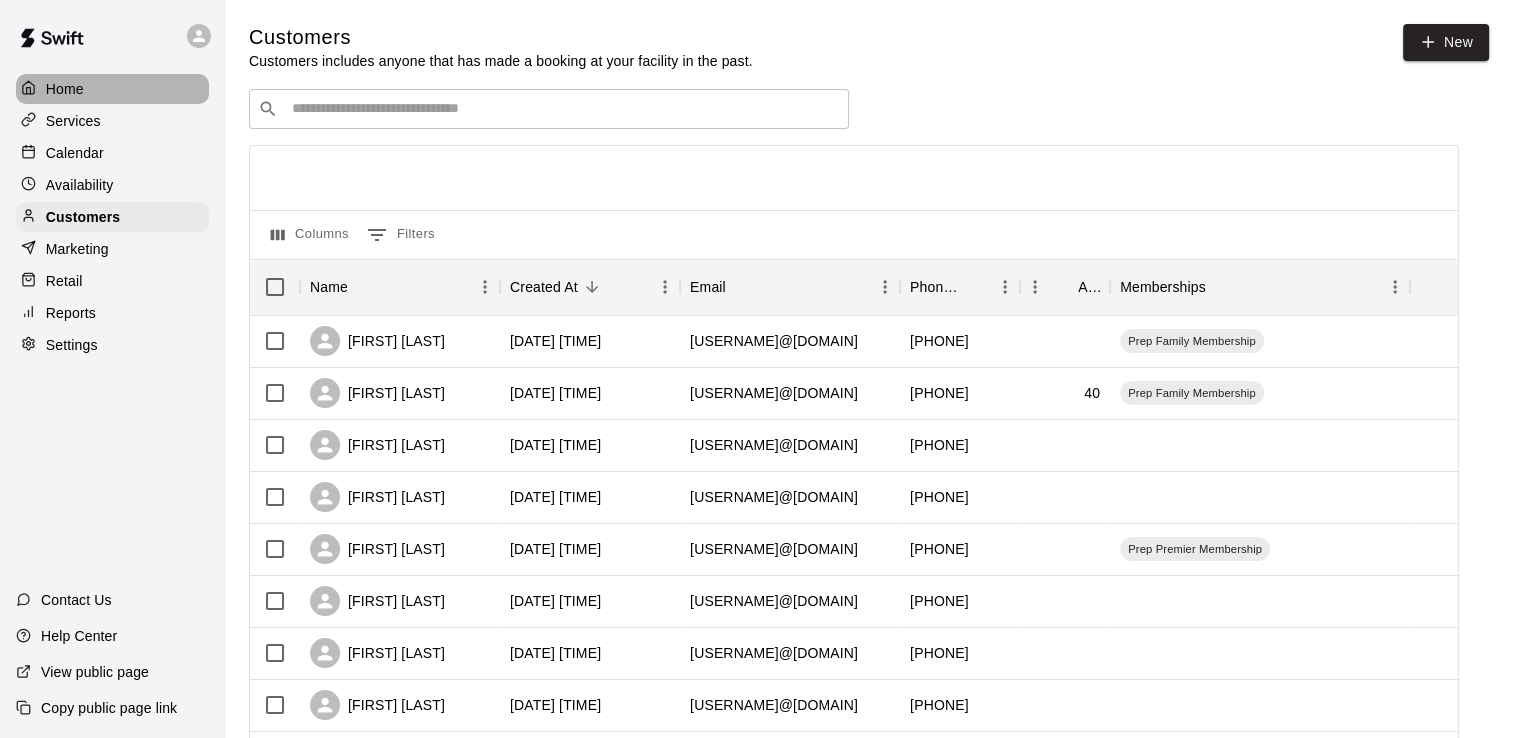 click on "Home" at bounding box center [65, 89] 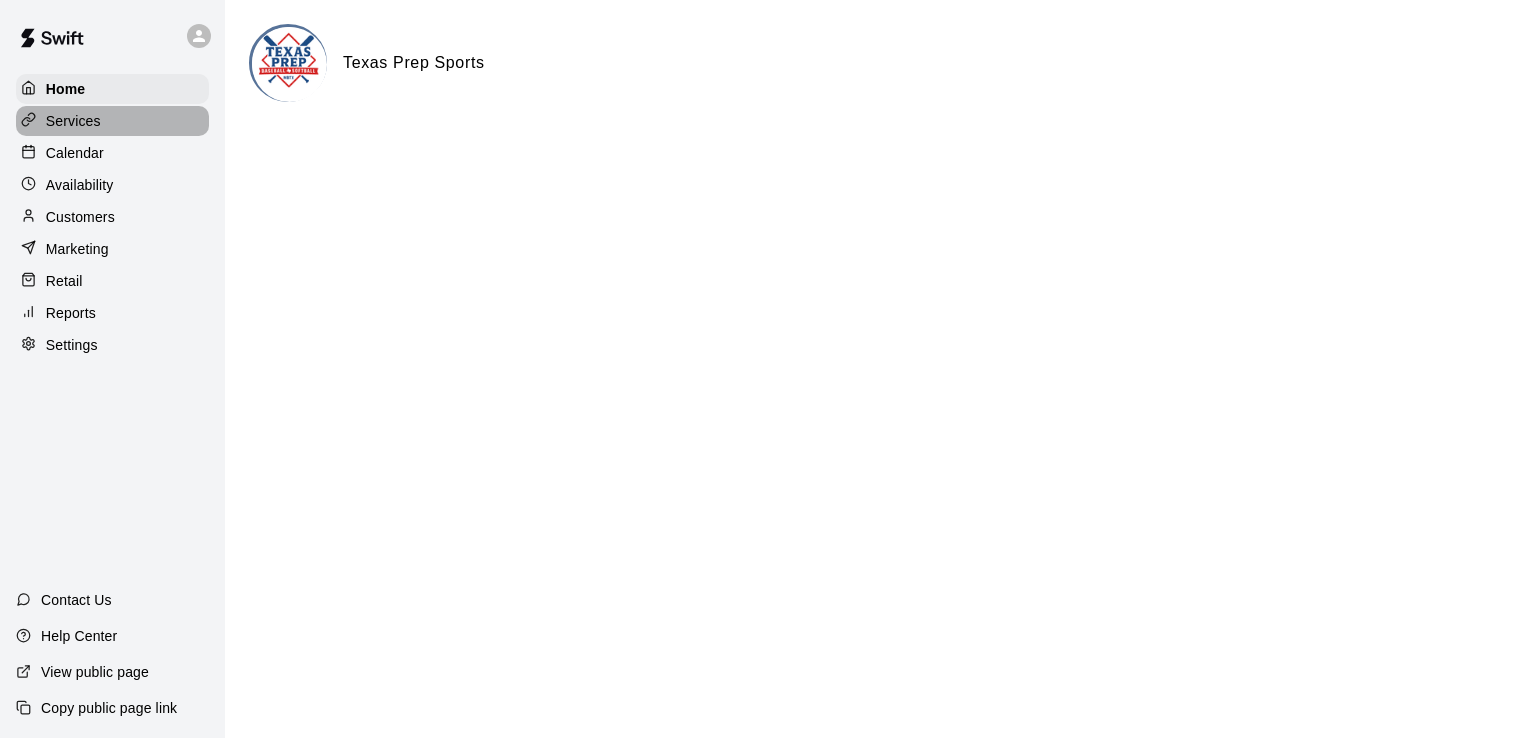 click on "Services" at bounding box center [73, 121] 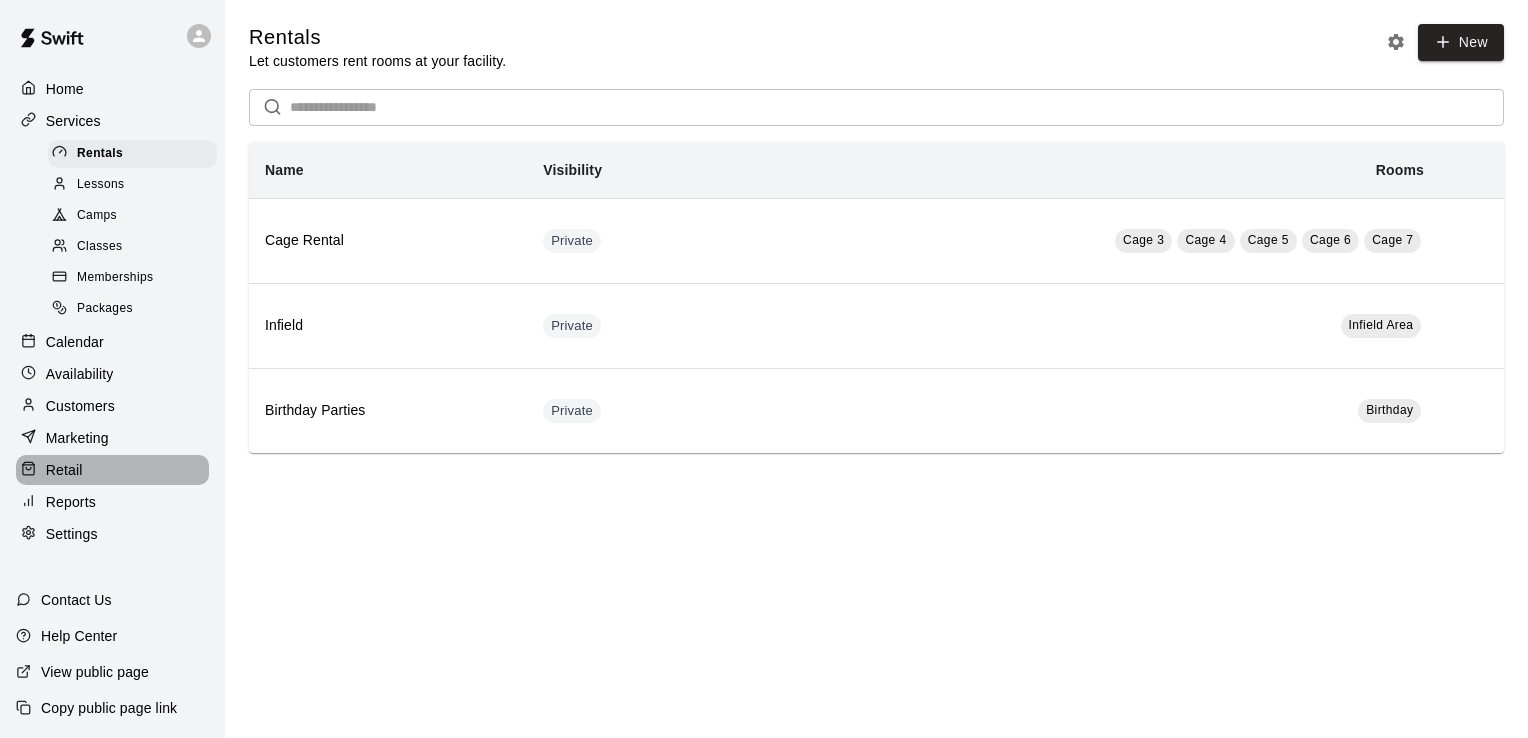 click on "Retail" at bounding box center [64, 470] 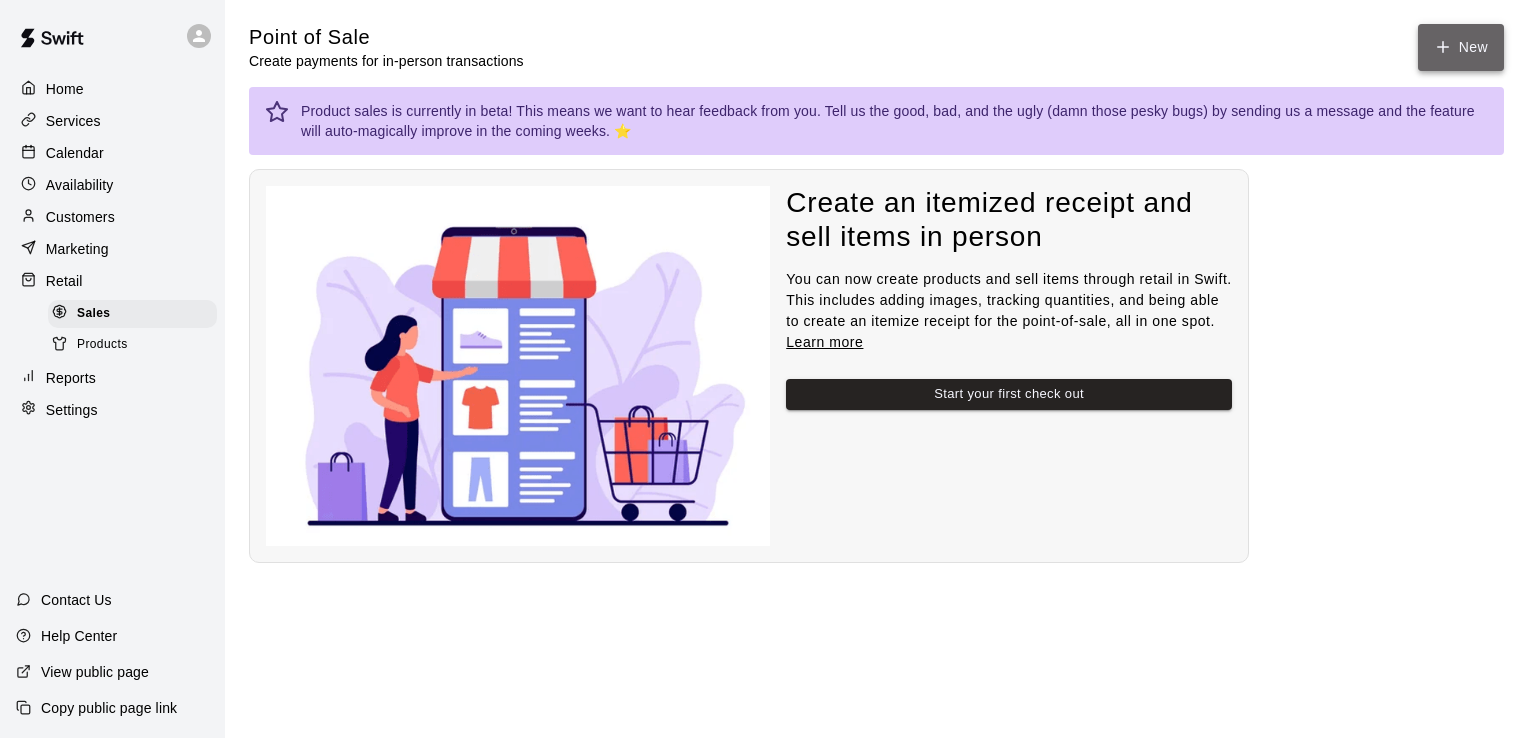 click on "New" at bounding box center (1461, 47) 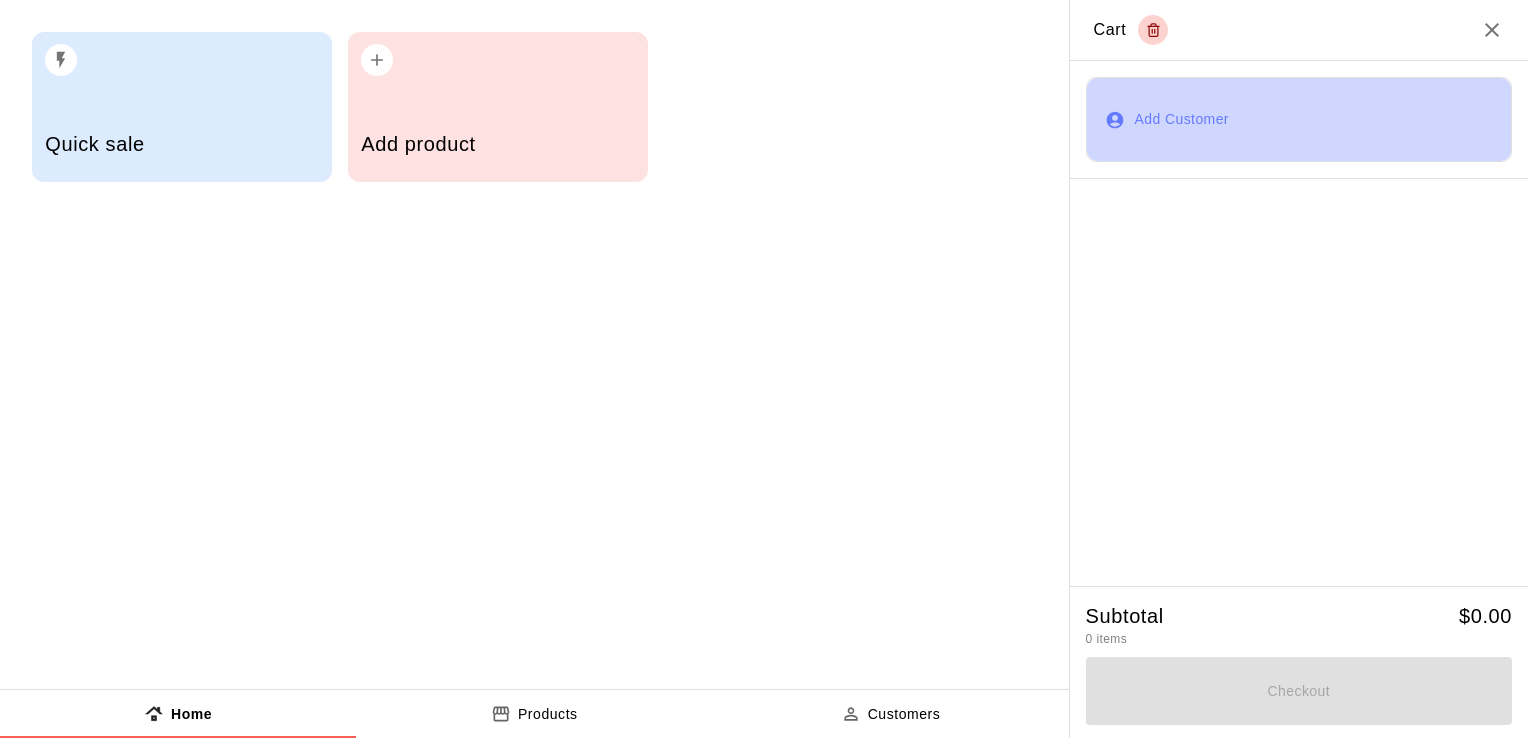 click on "Add Customer" at bounding box center (1299, 119) 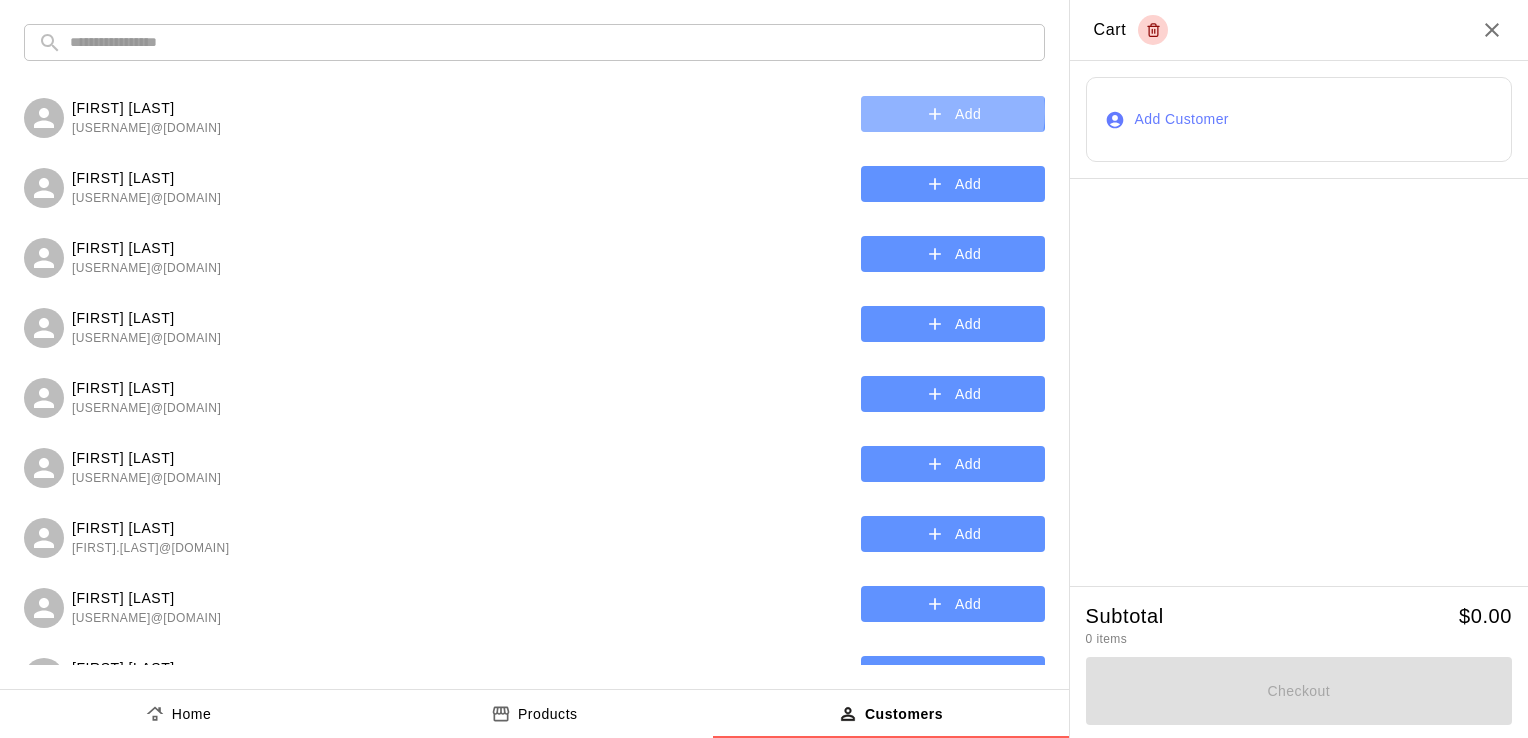 click 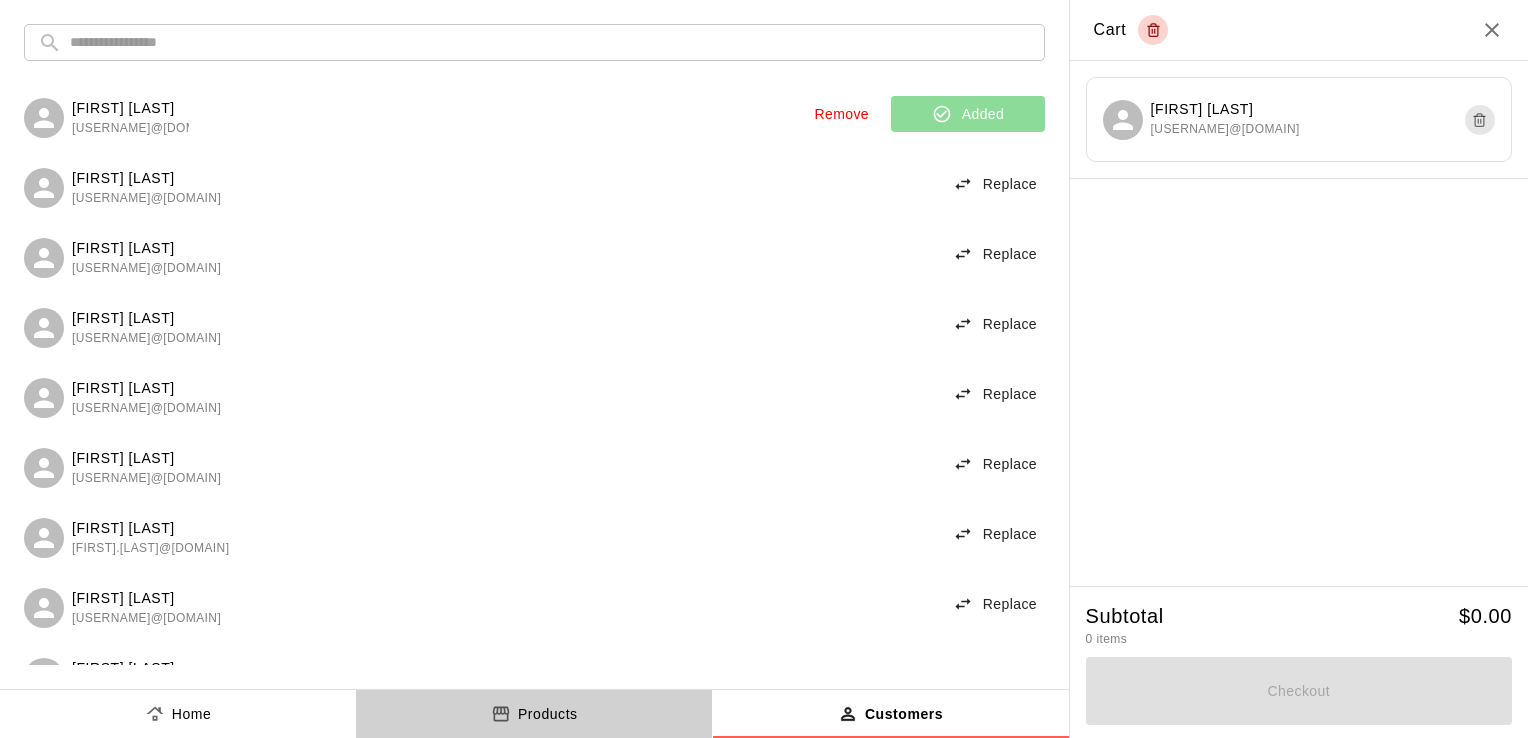 click on "Products" at bounding box center (548, 714) 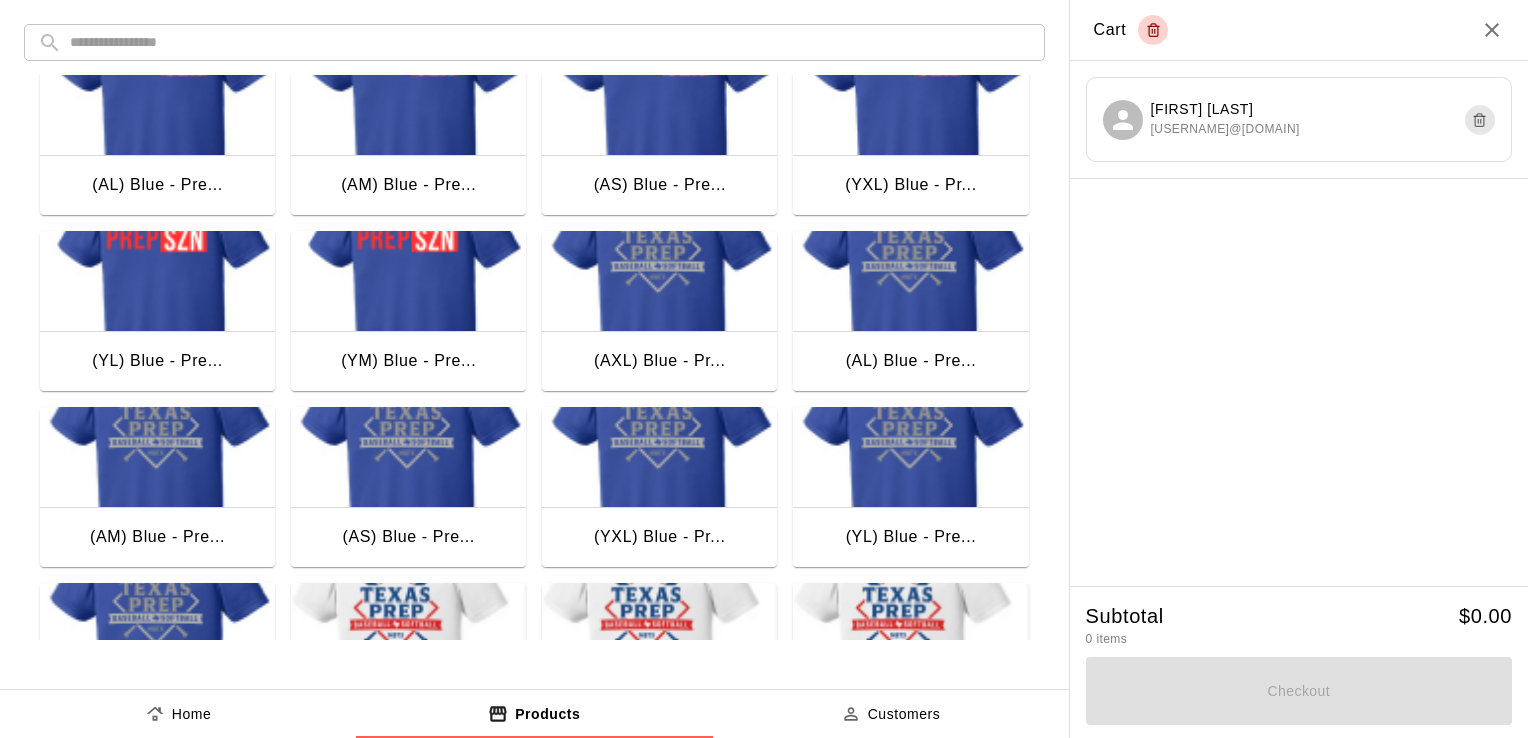 scroll, scrollTop: 388, scrollLeft: 0, axis: vertical 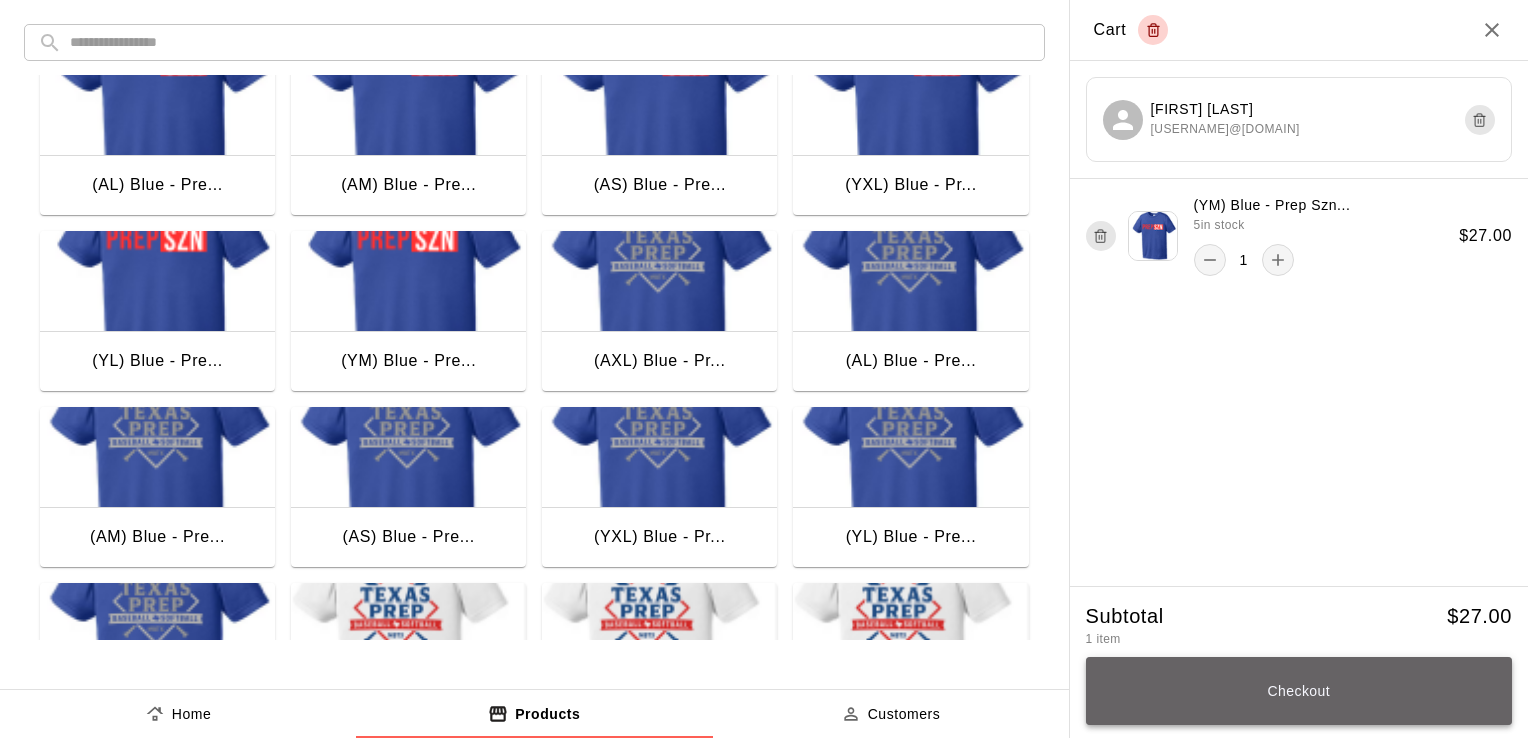 click on "Checkout" at bounding box center [1299, 691] 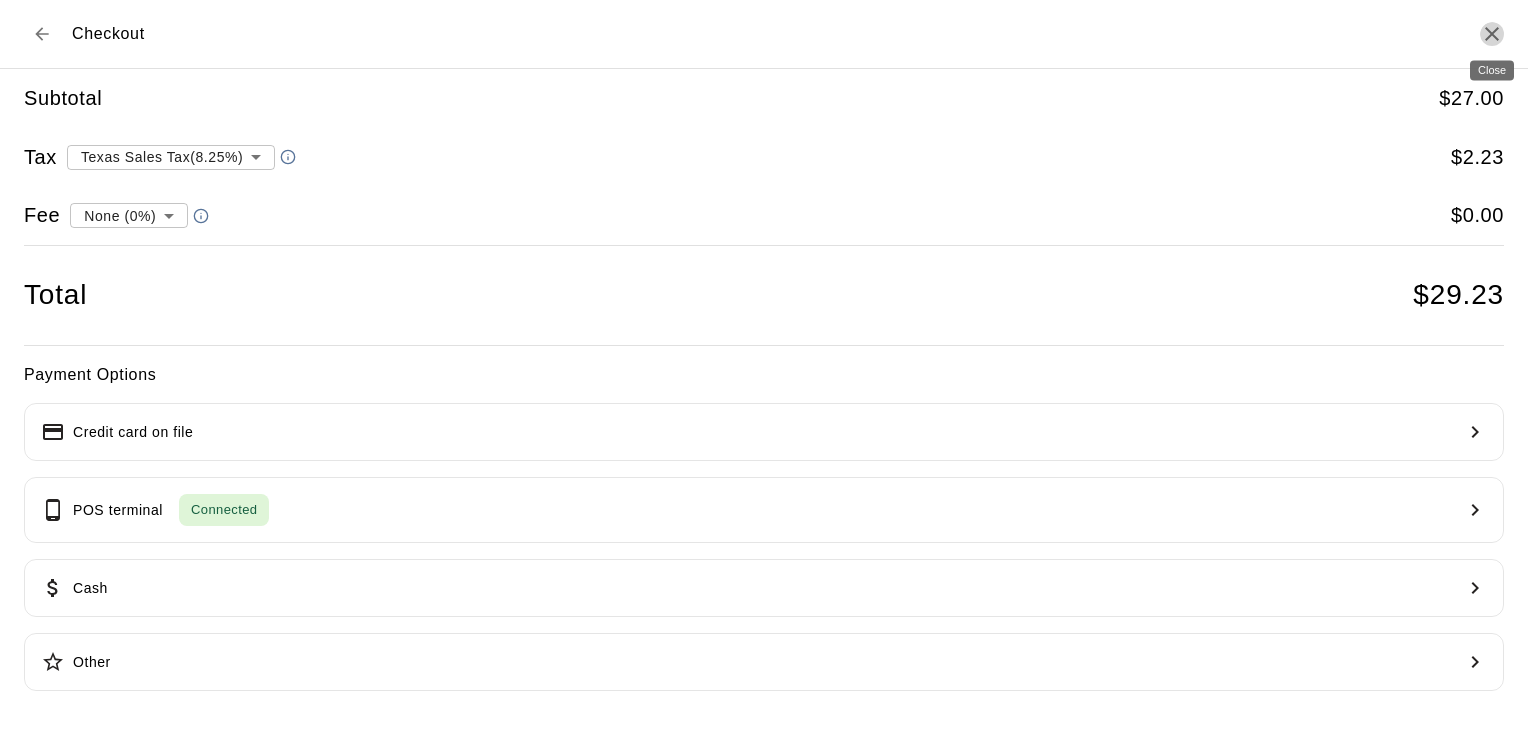 click 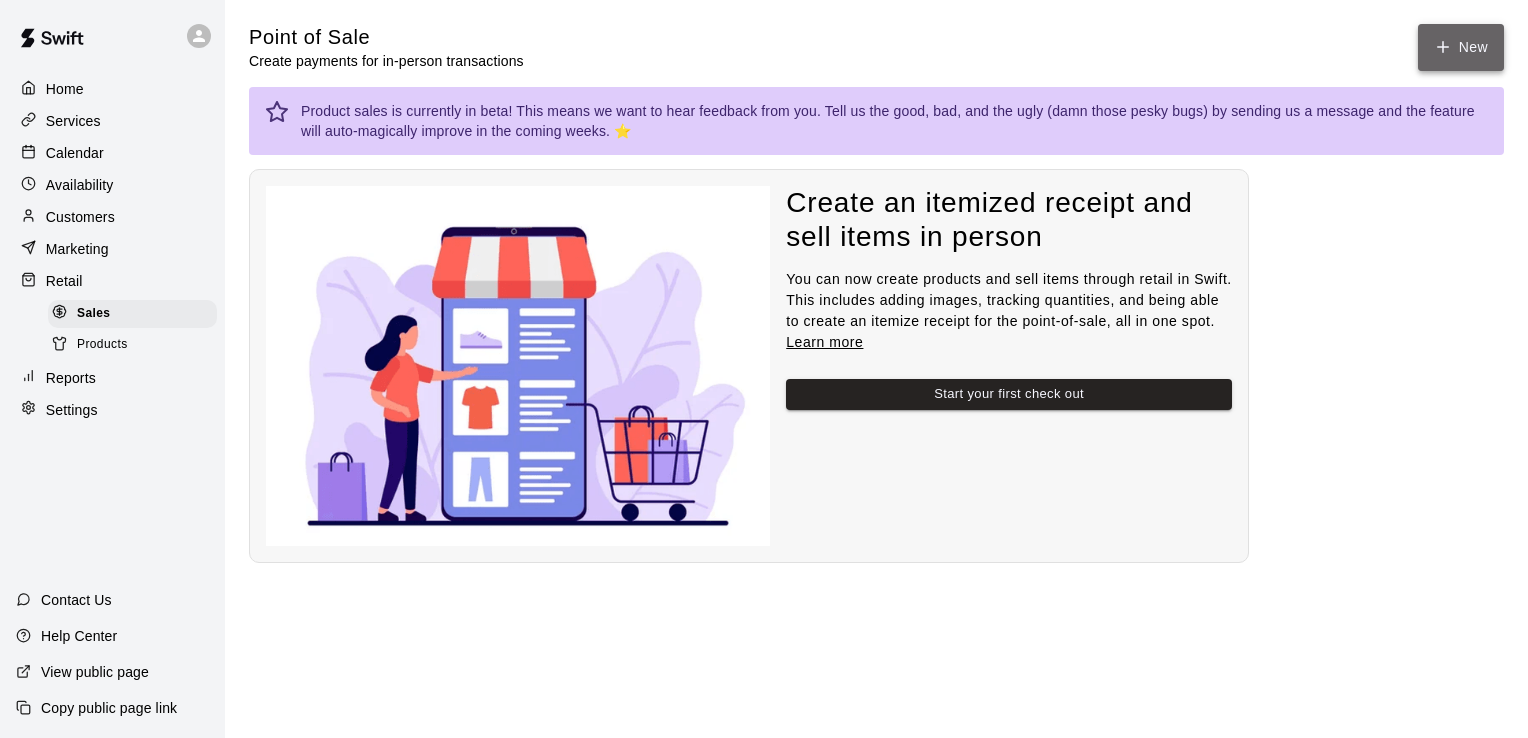 click on "New" at bounding box center (1461, 47) 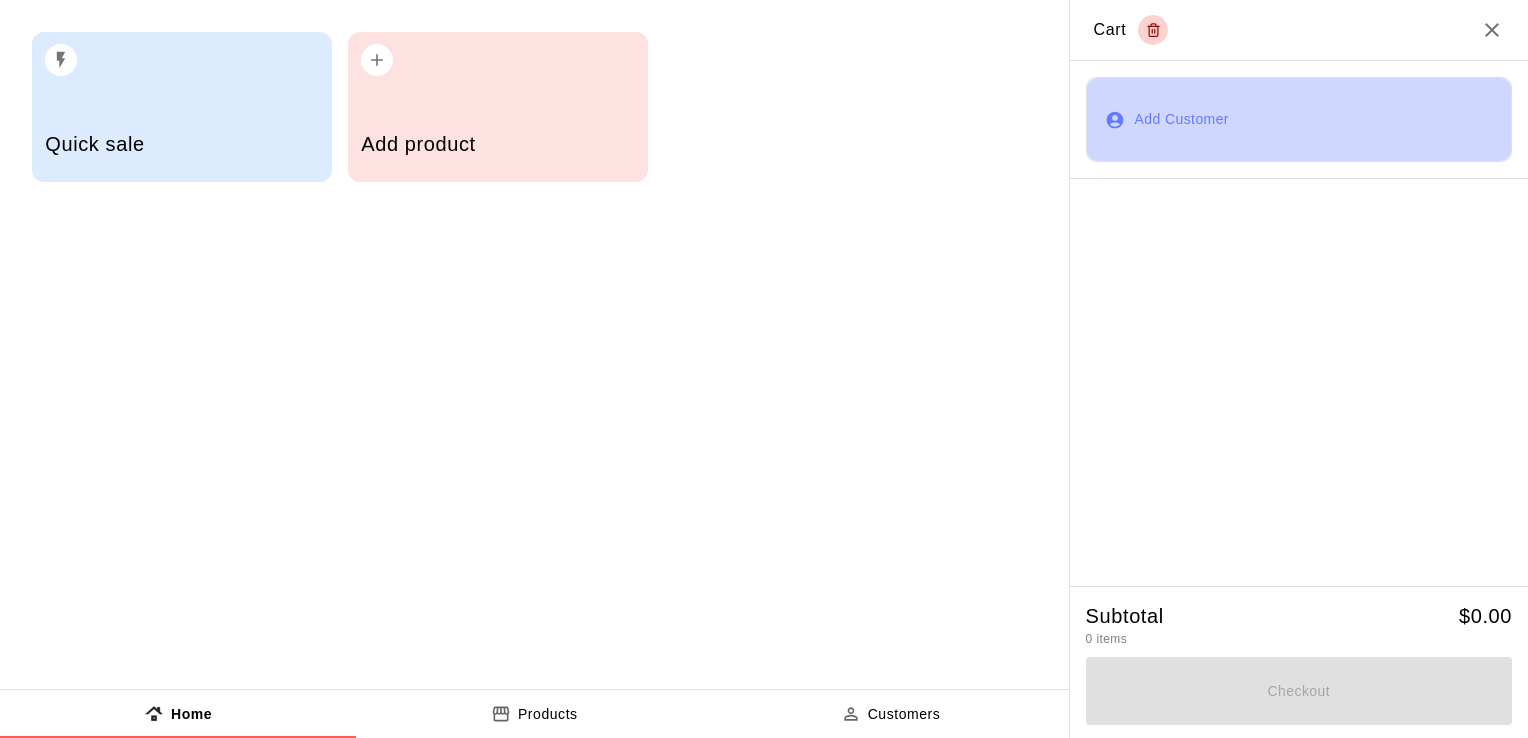 click on "Add Customer" at bounding box center [1299, 119] 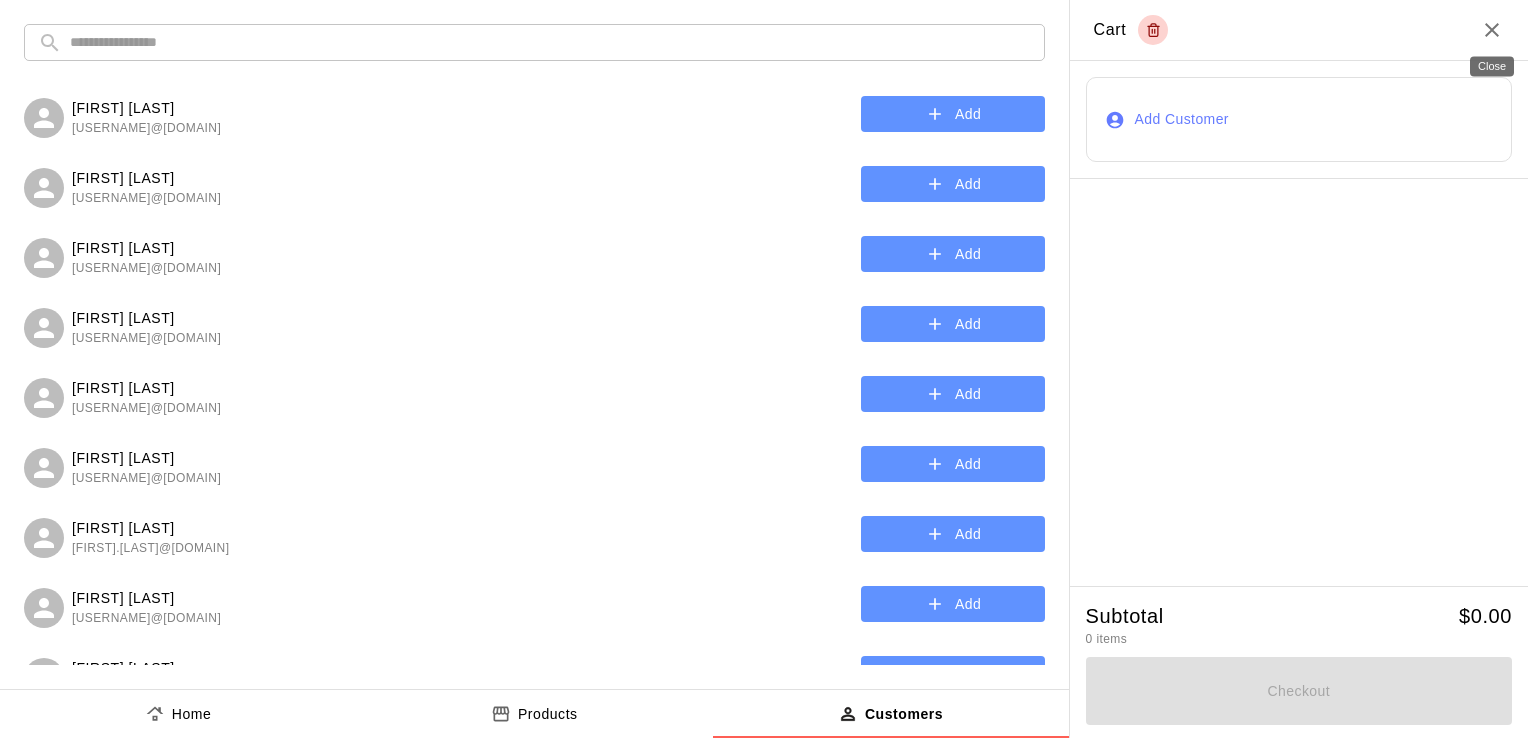 click 